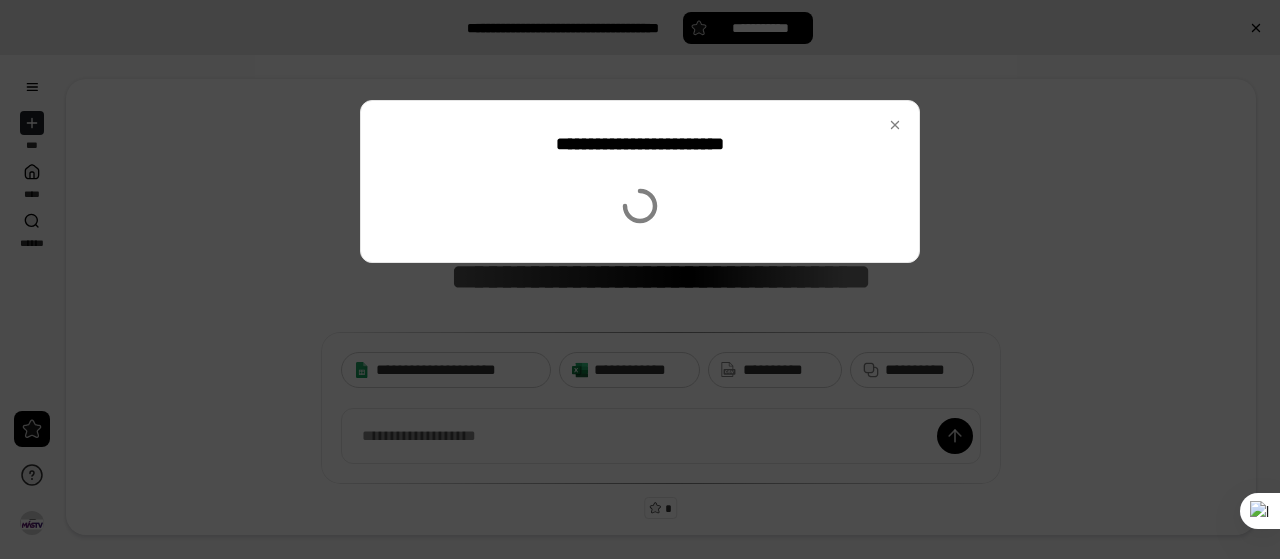 scroll, scrollTop: 0, scrollLeft: 0, axis: both 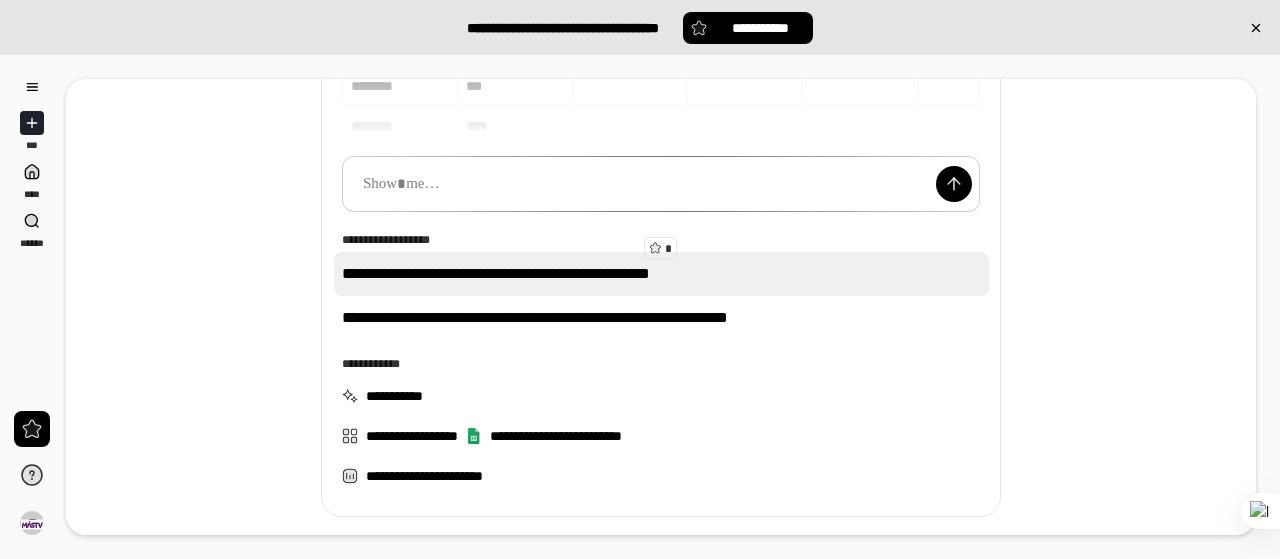 click on "**********" at bounding box center (661, 274) 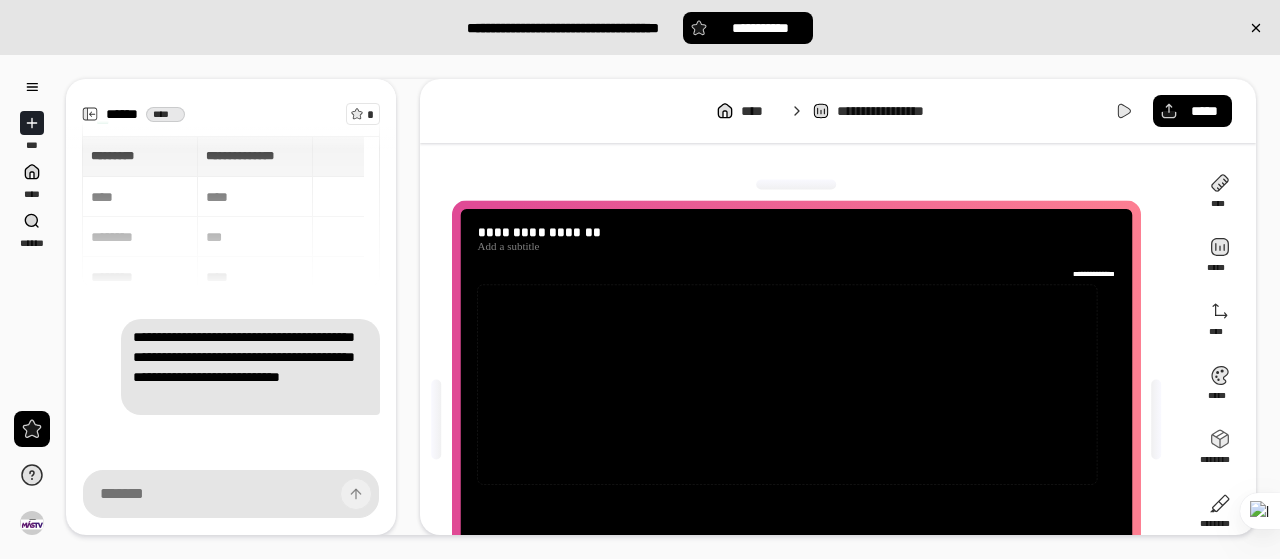 scroll, scrollTop: 207, scrollLeft: 0, axis: vertical 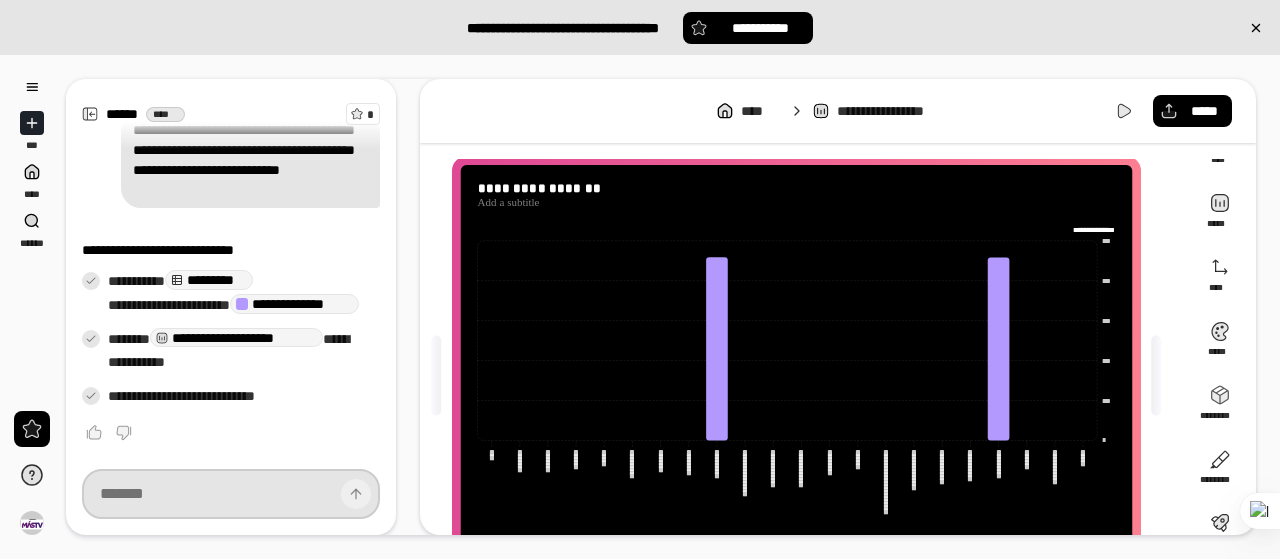 click at bounding box center [231, 494] 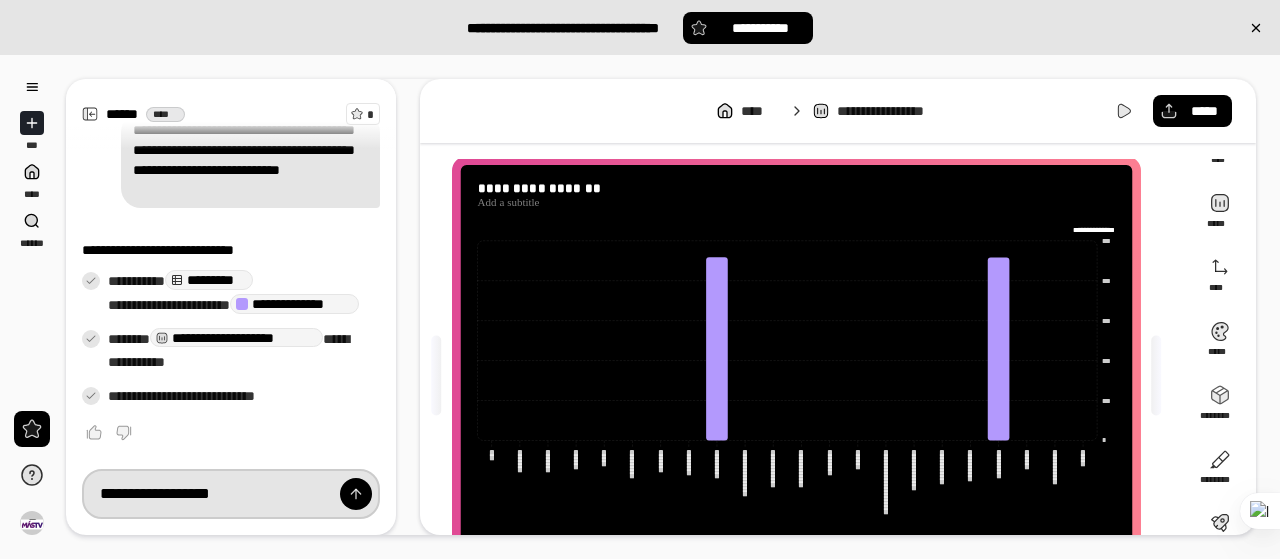 type on "**********" 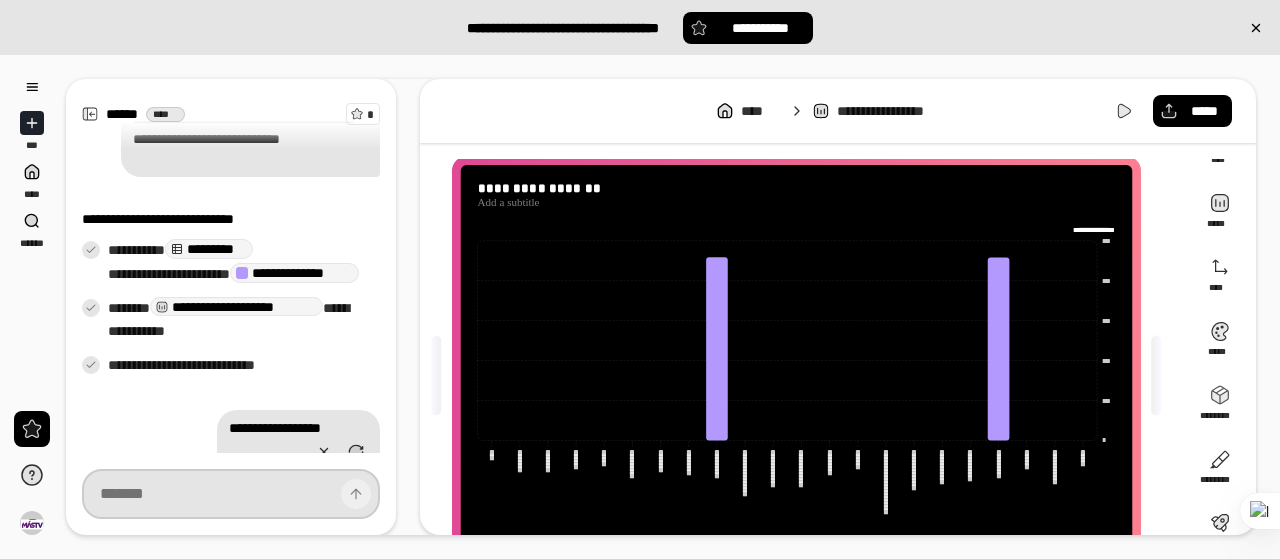 scroll, scrollTop: 382, scrollLeft: 0, axis: vertical 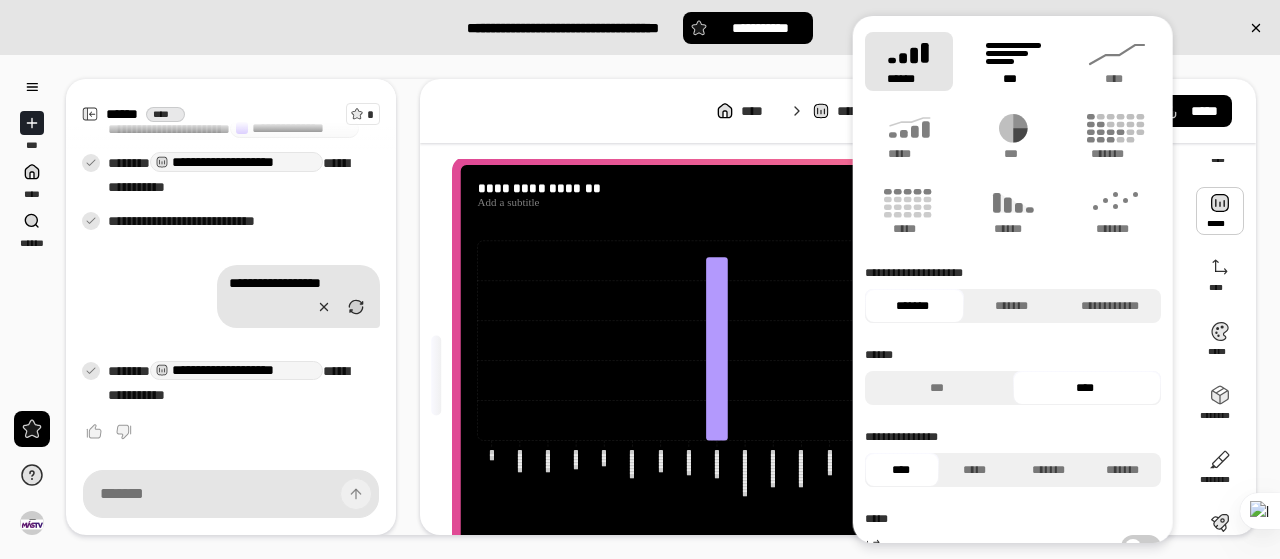 click 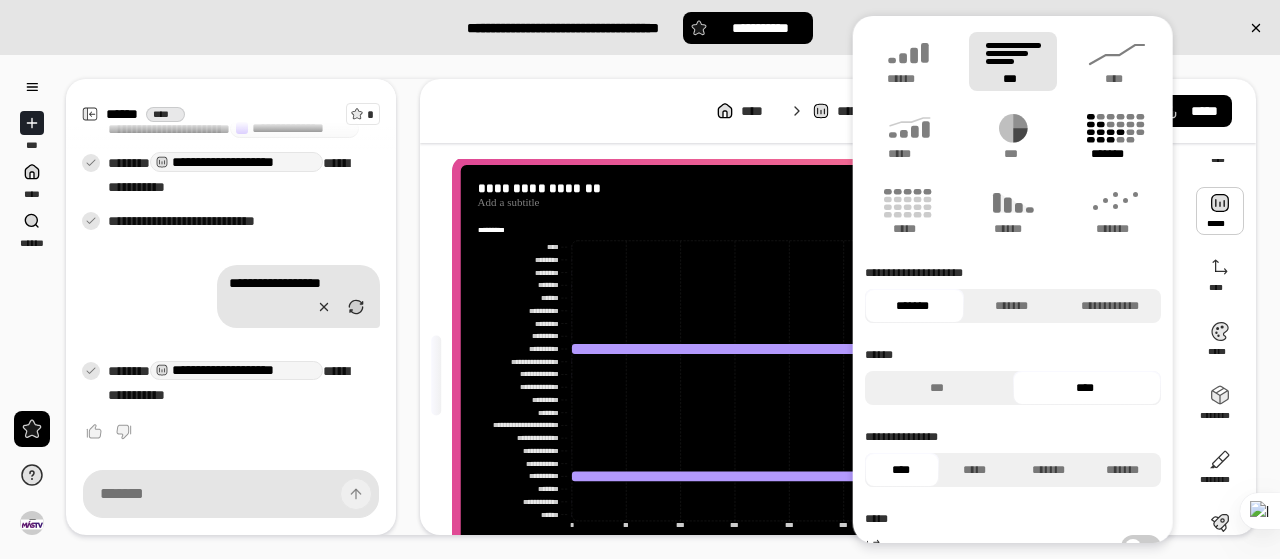 click 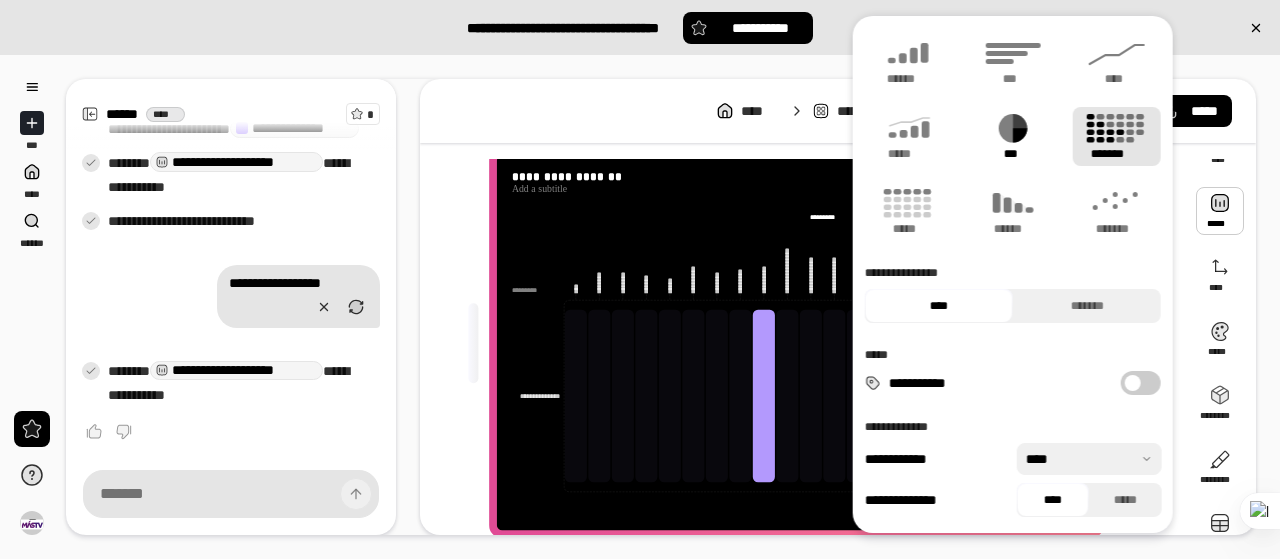click 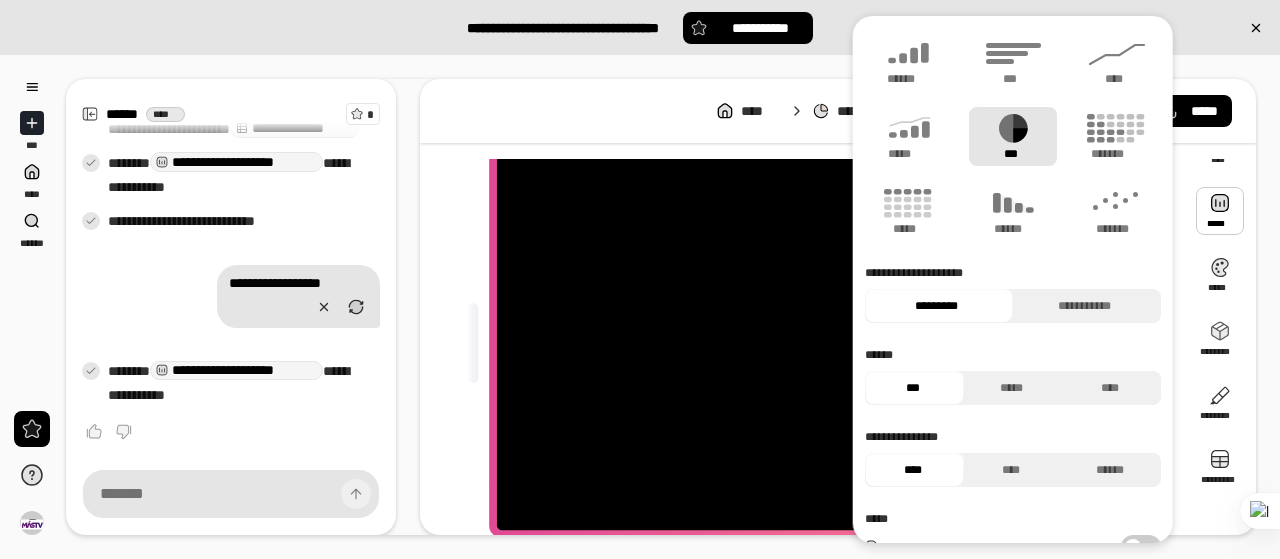 scroll, scrollTop: 17, scrollLeft: 0, axis: vertical 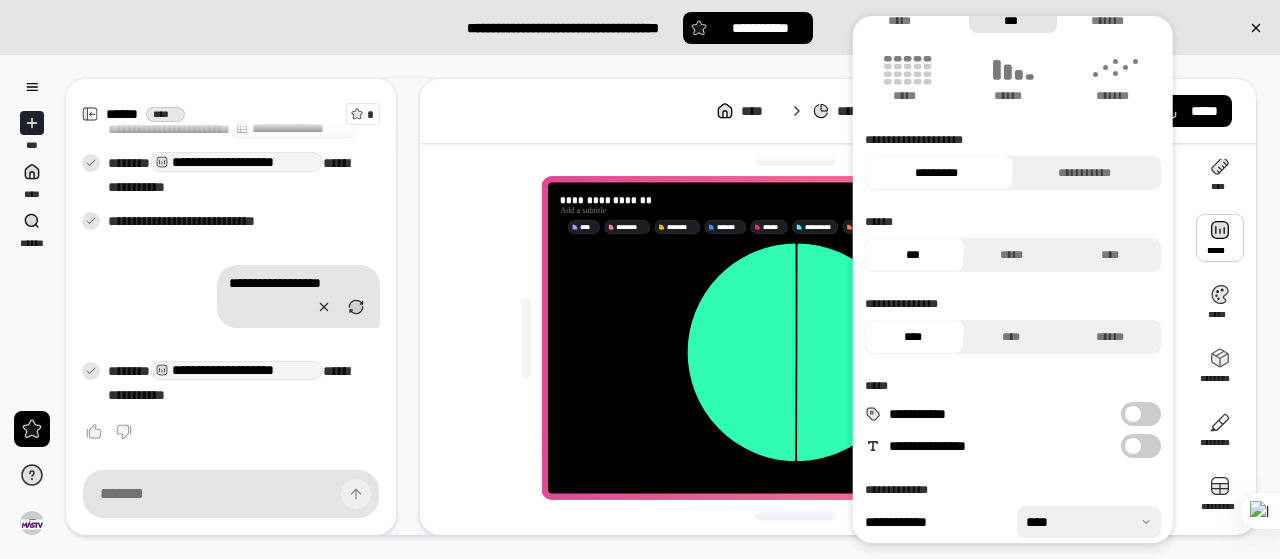 click on "**********" at bounding box center (804, 338) 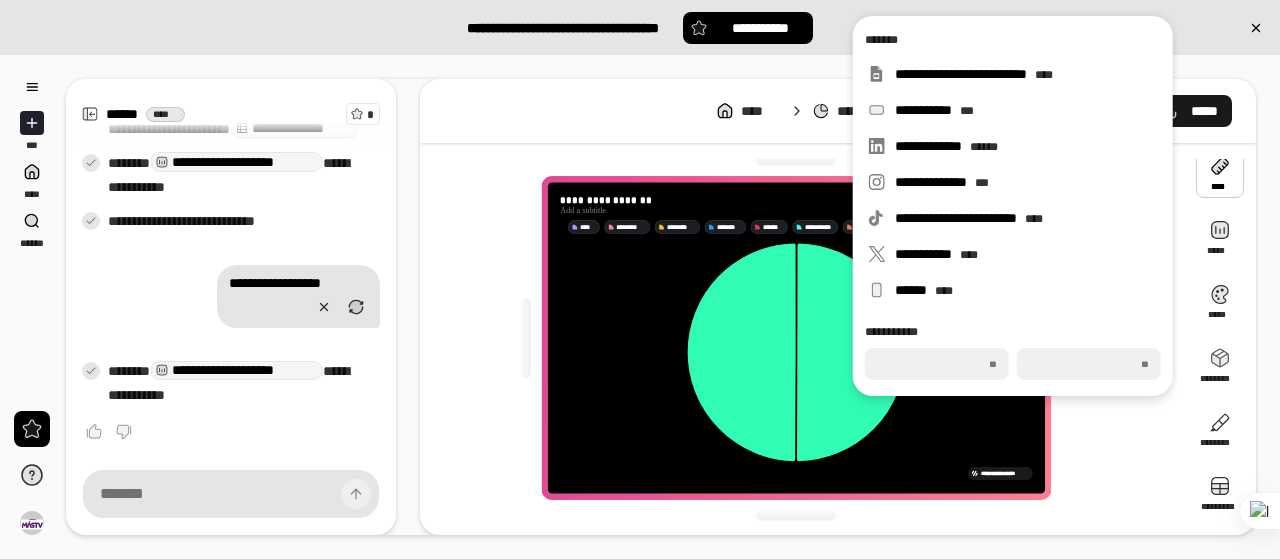 click on "*****" at bounding box center [1204, 111] 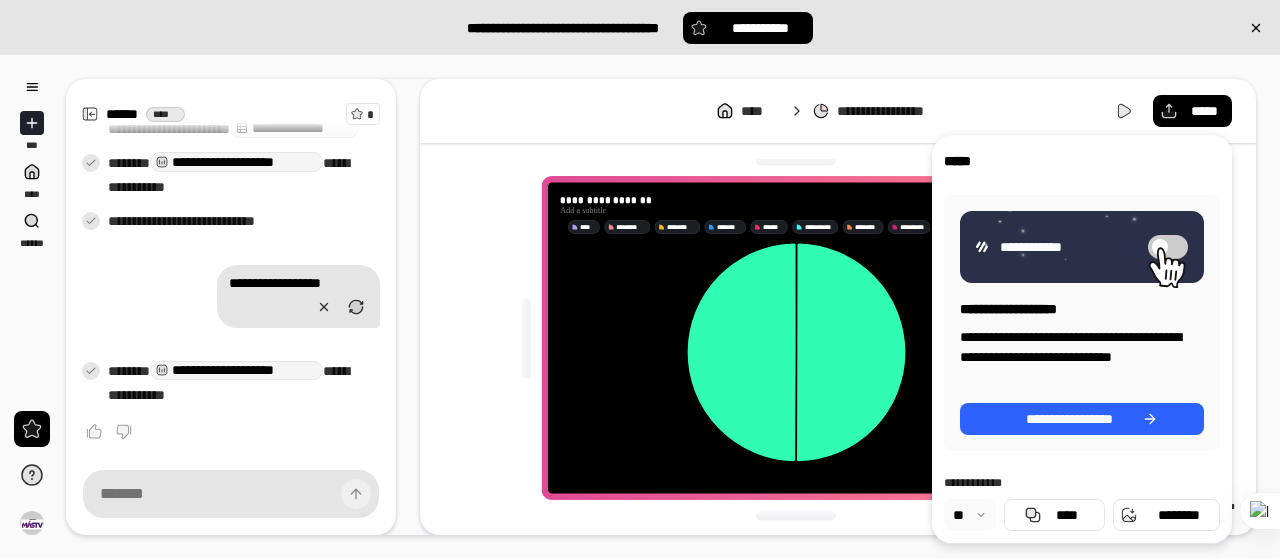 click on "**********" at bounding box center [898, 111] 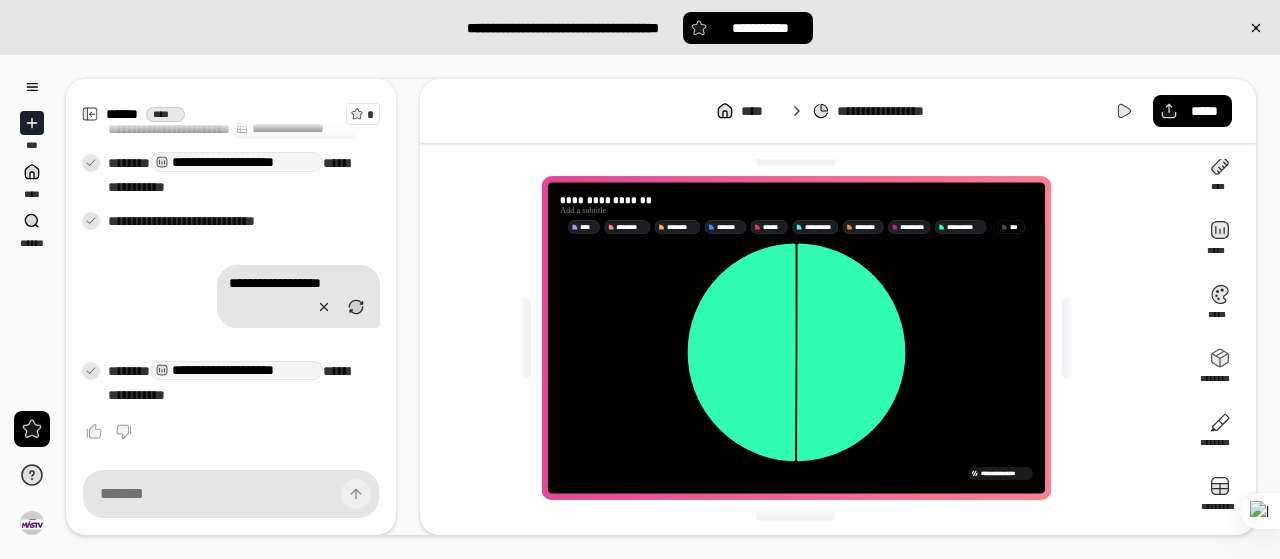 click on "**********" at bounding box center [898, 111] 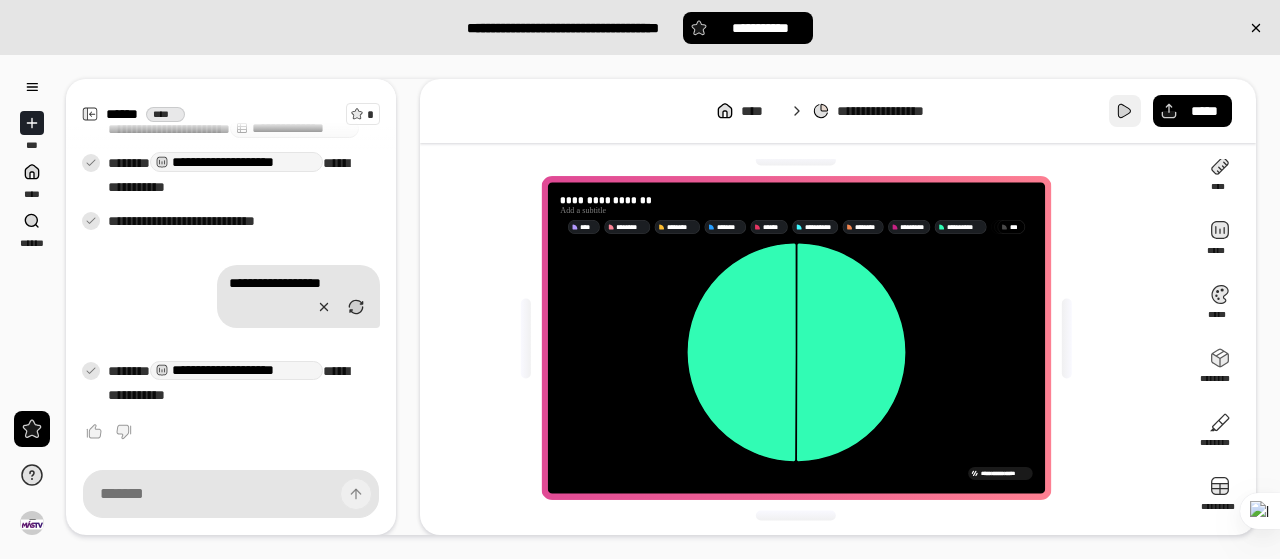 click at bounding box center [1125, 111] 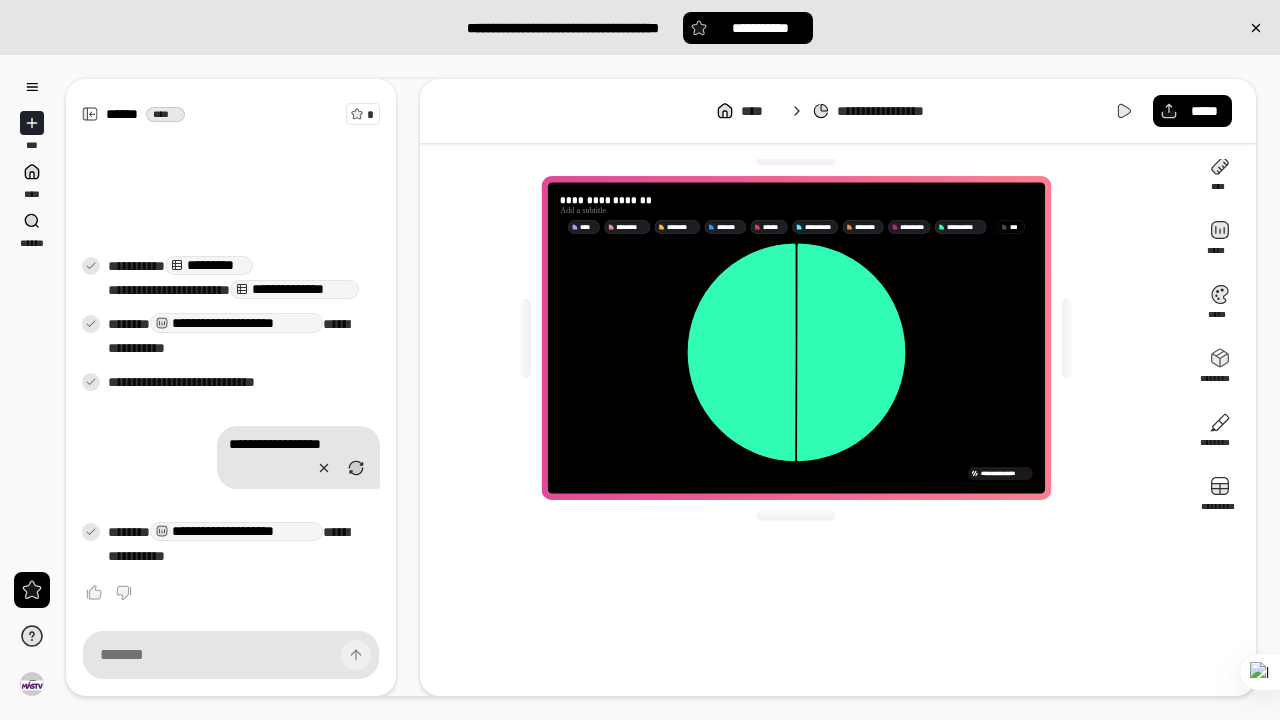 scroll, scrollTop: 221, scrollLeft: 0, axis: vertical 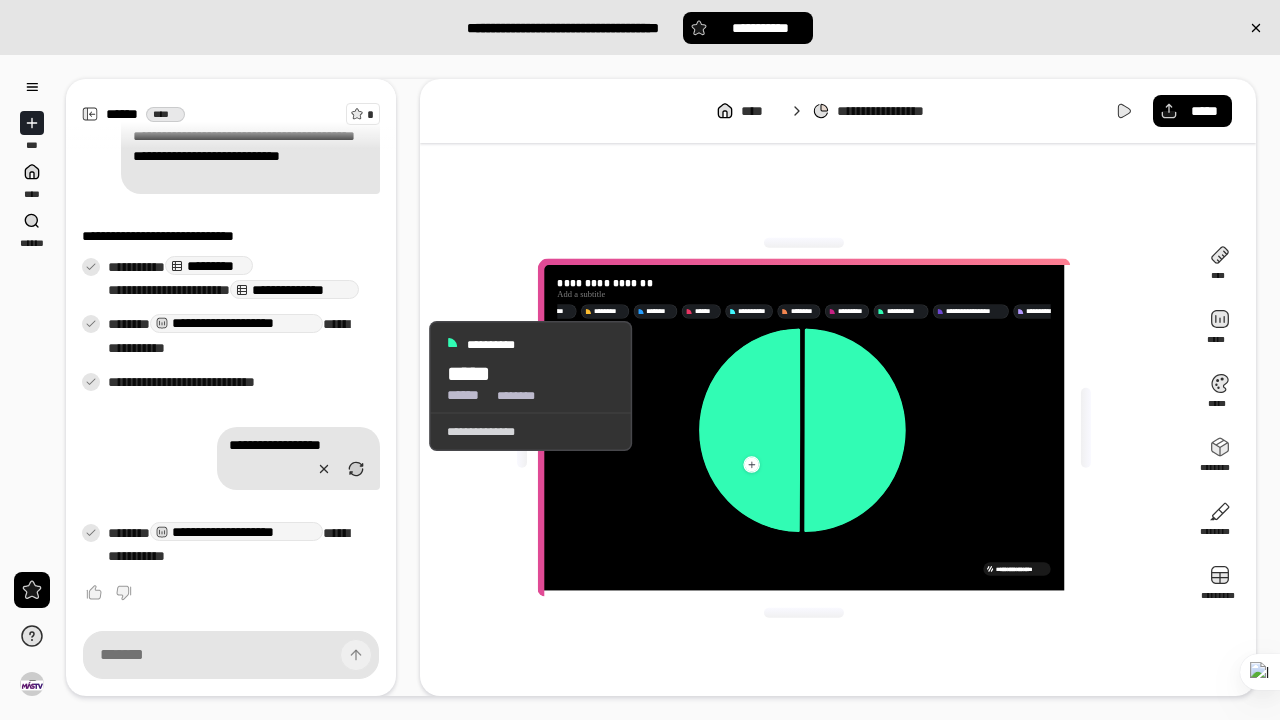click 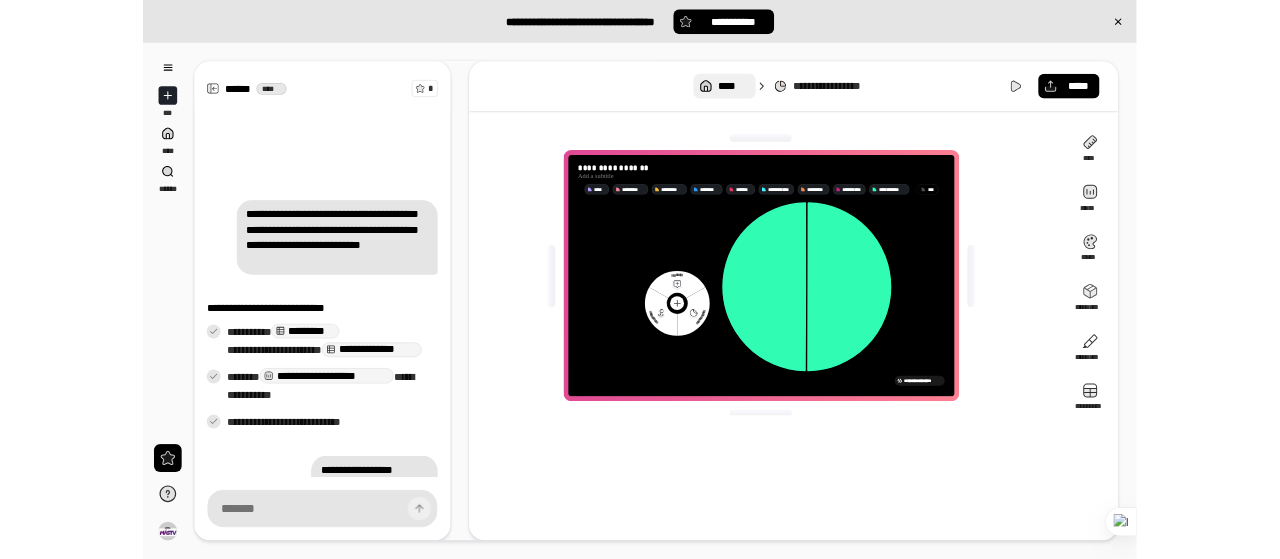 scroll, scrollTop: 382, scrollLeft: 0, axis: vertical 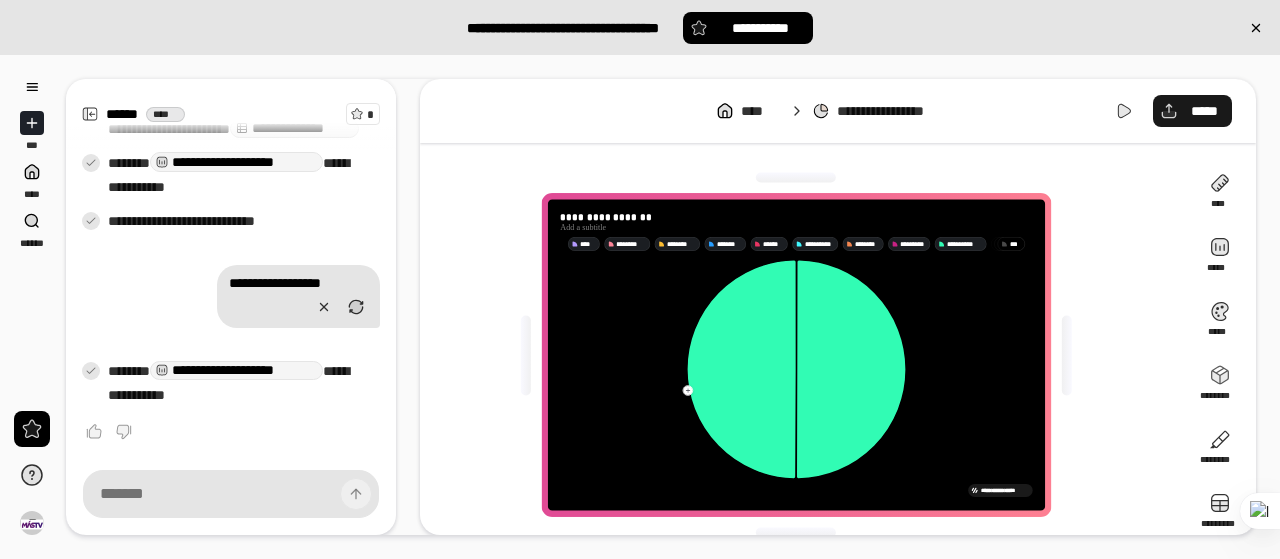 click on "*****" at bounding box center [1204, 111] 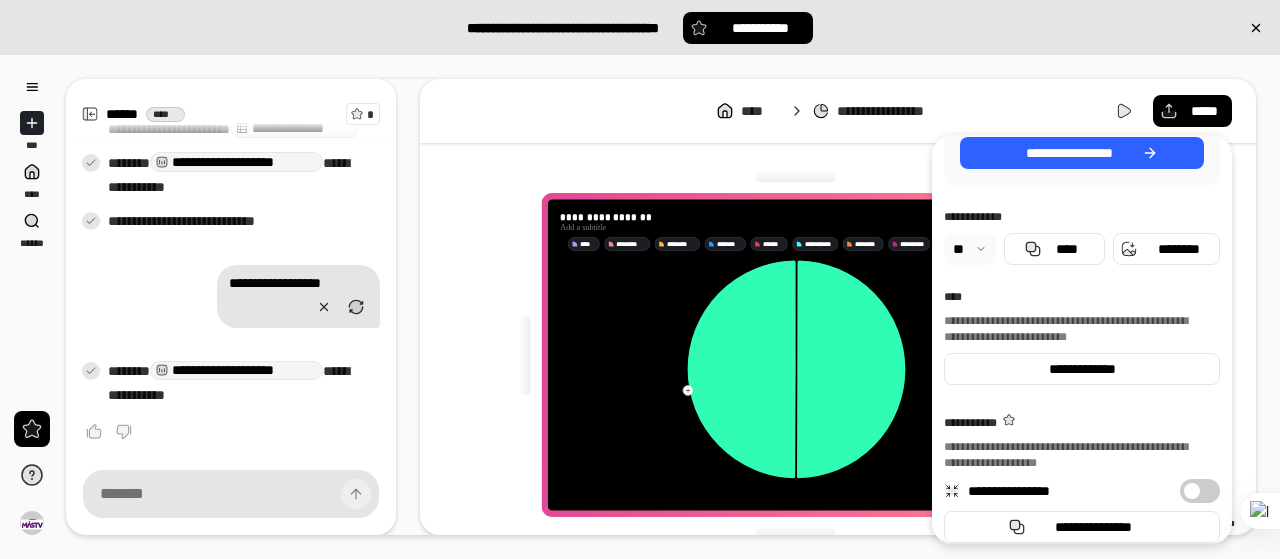 scroll, scrollTop: 280, scrollLeft: 0, axis: vertical 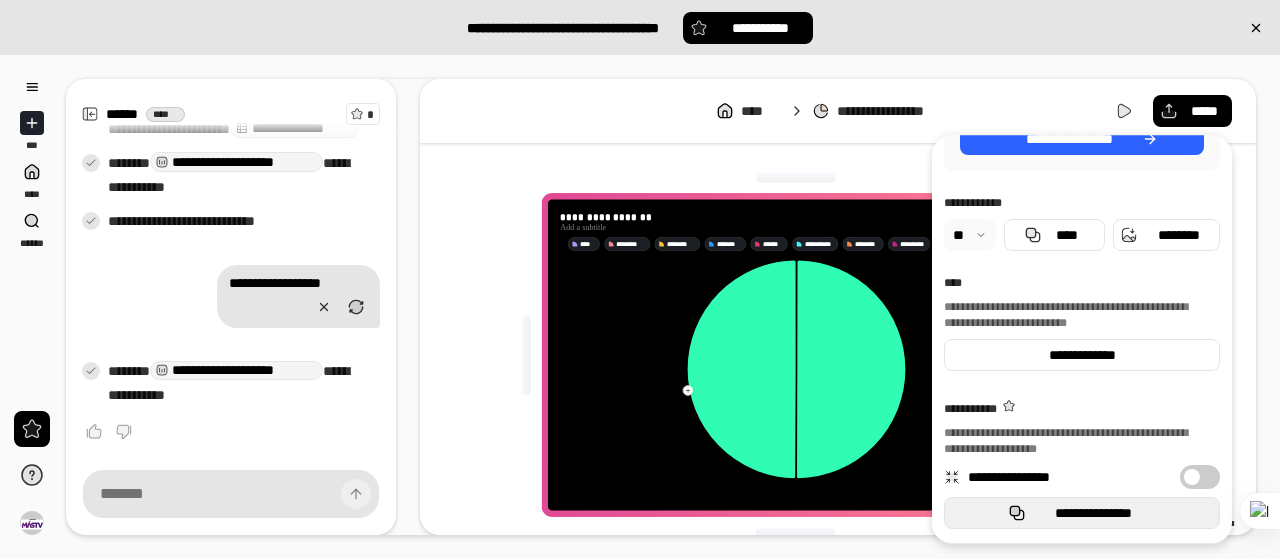 click on "**********" at bounding box center [1094, 513] 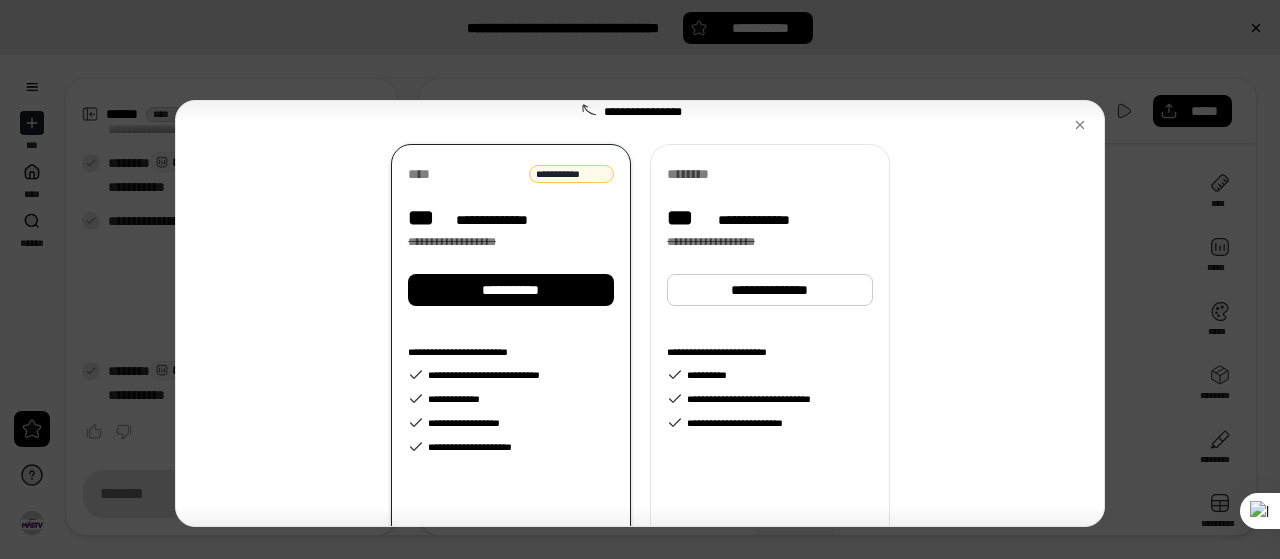 scroll, scrollTop: 156, scrollLeft: 0, axis: vertical 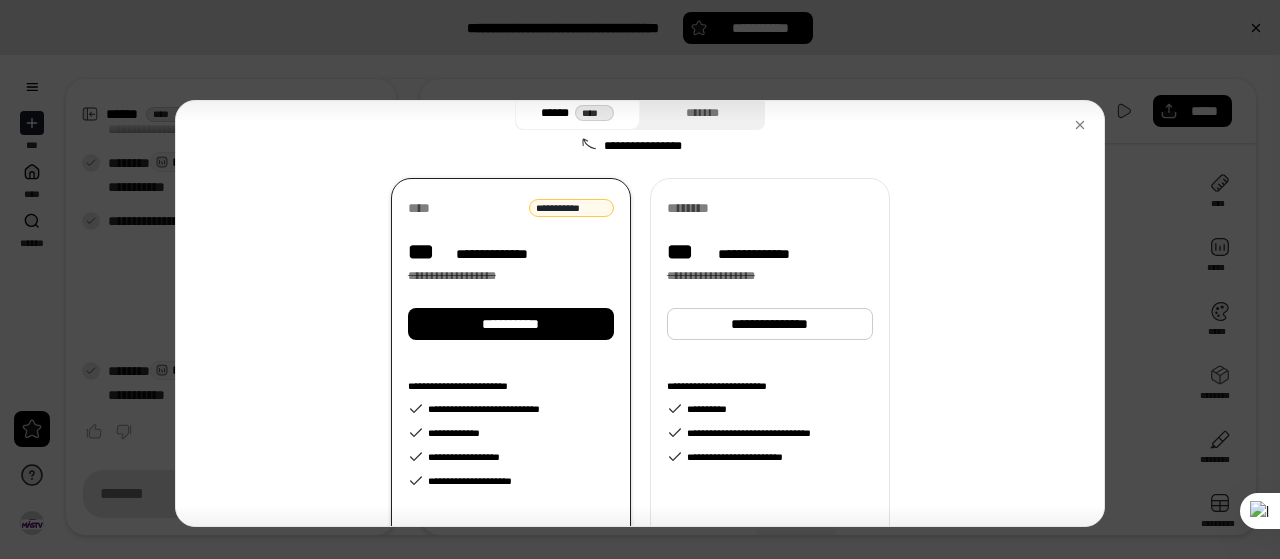 click at bounding box center (640, 279) 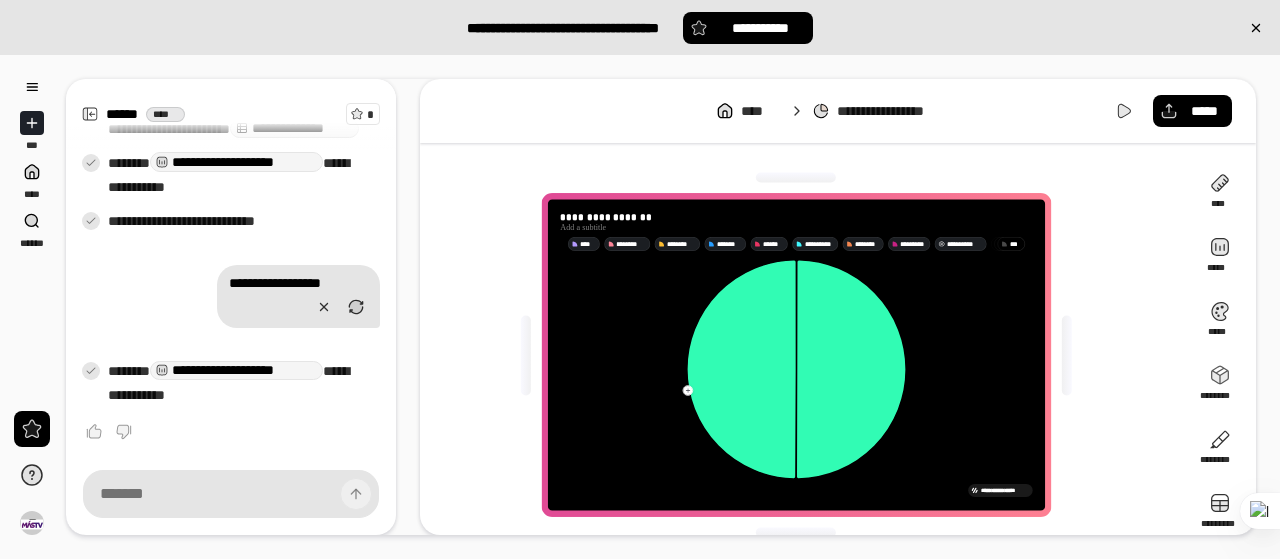 scroll, scrollTop: 17, scrollLeft: 0, axis: vertical 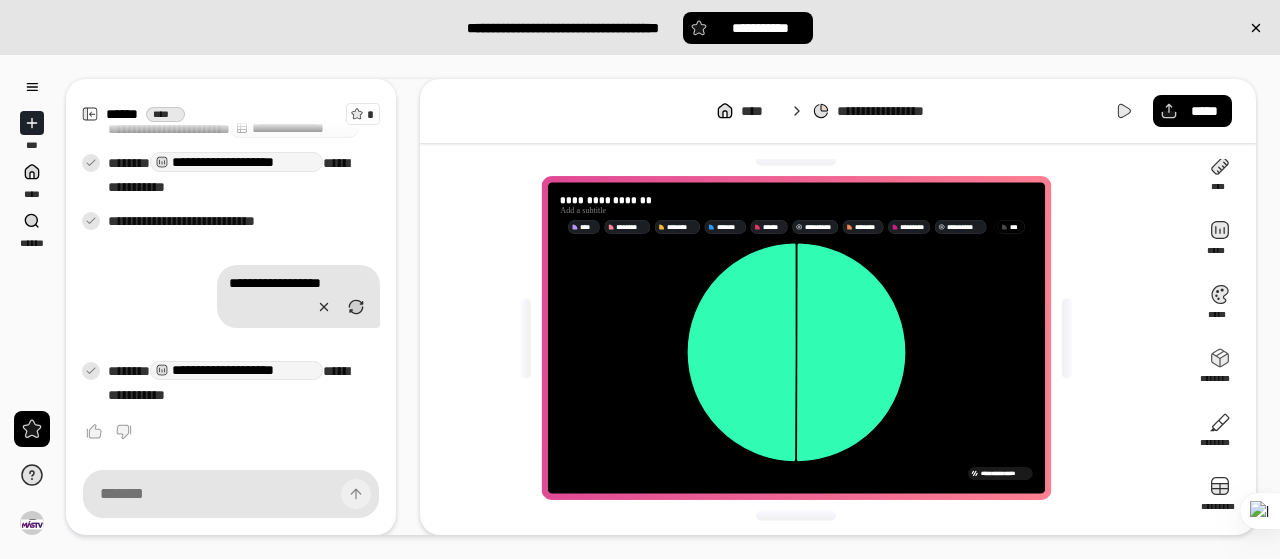 click on "**********" at bounding box center (818, 227) 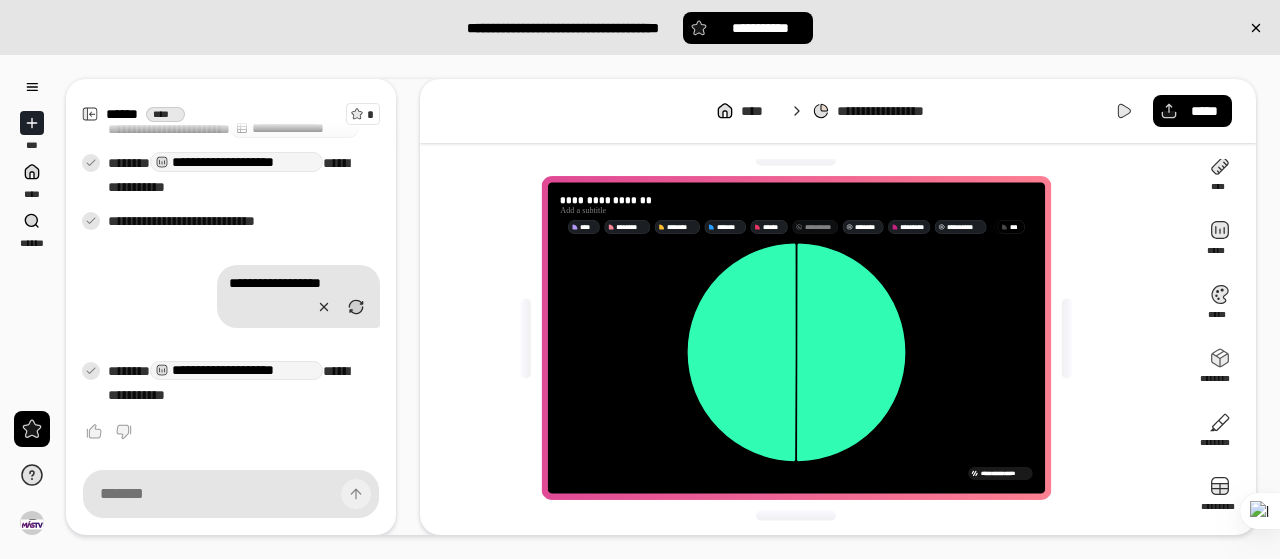 click on "********" at bounding box center [866, 227] 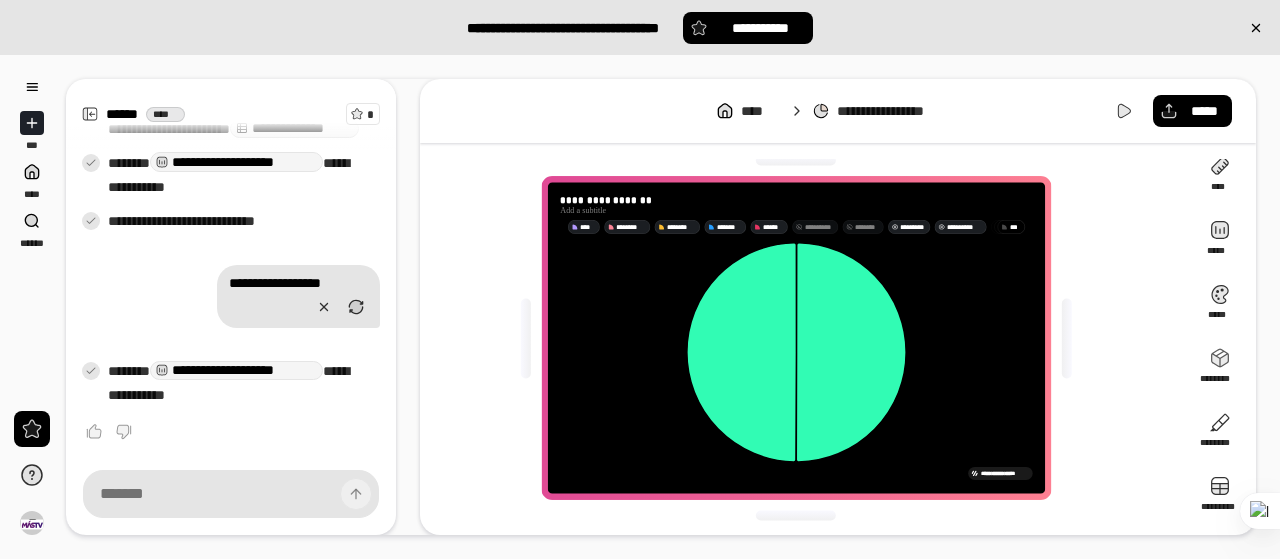 click on "*********" at bounding box center (913, 227) 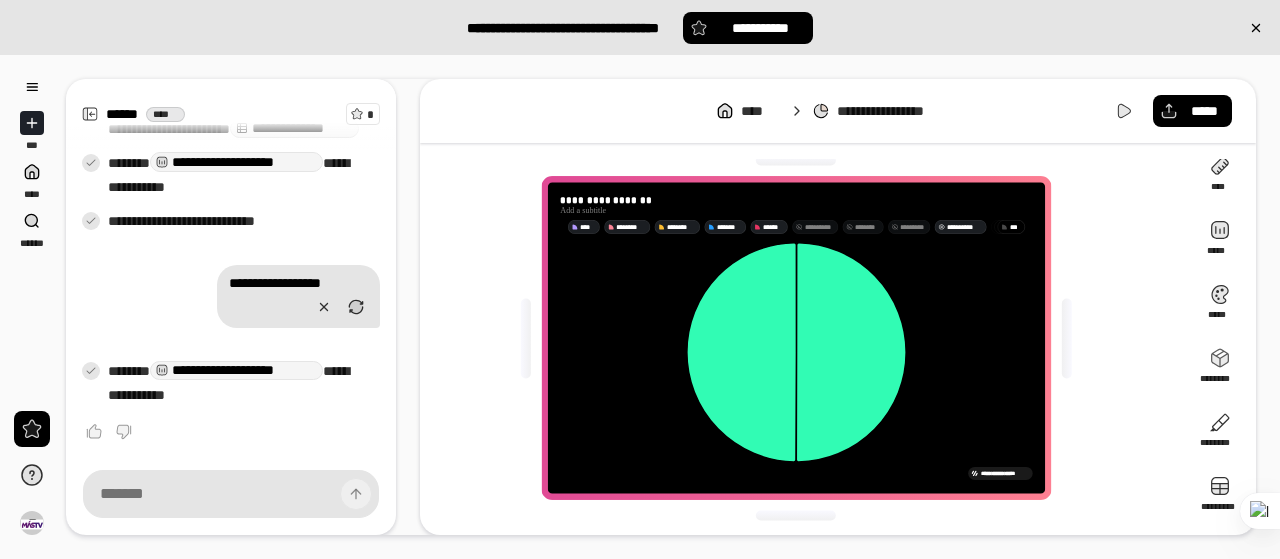 click on "**********" at bounding box center (838, 307) 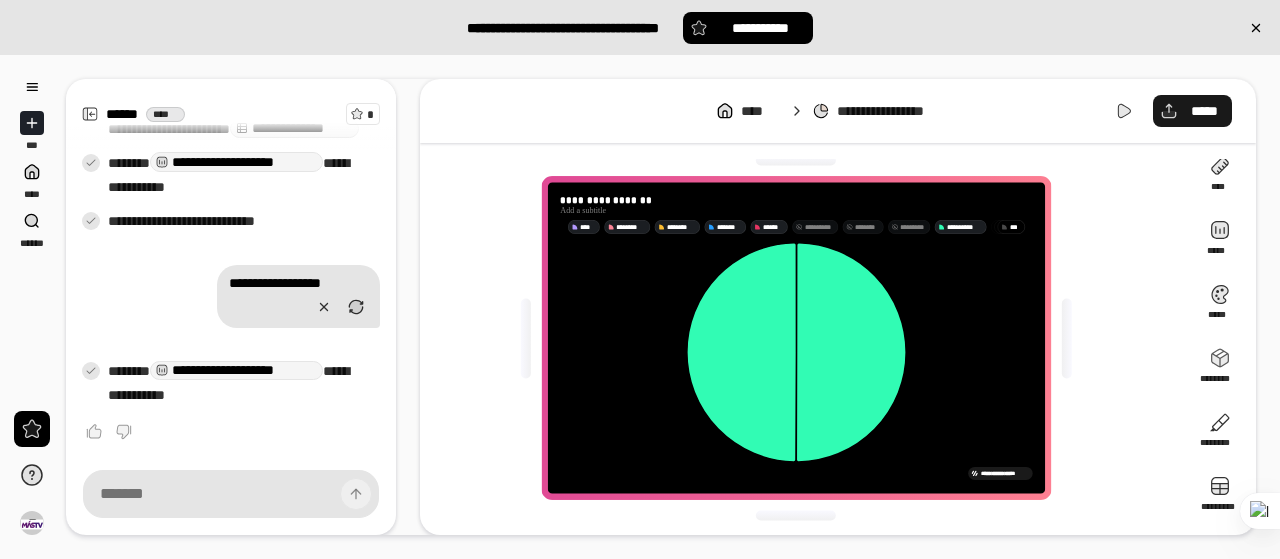 click on "*****" at bounding box center [1192, 111] 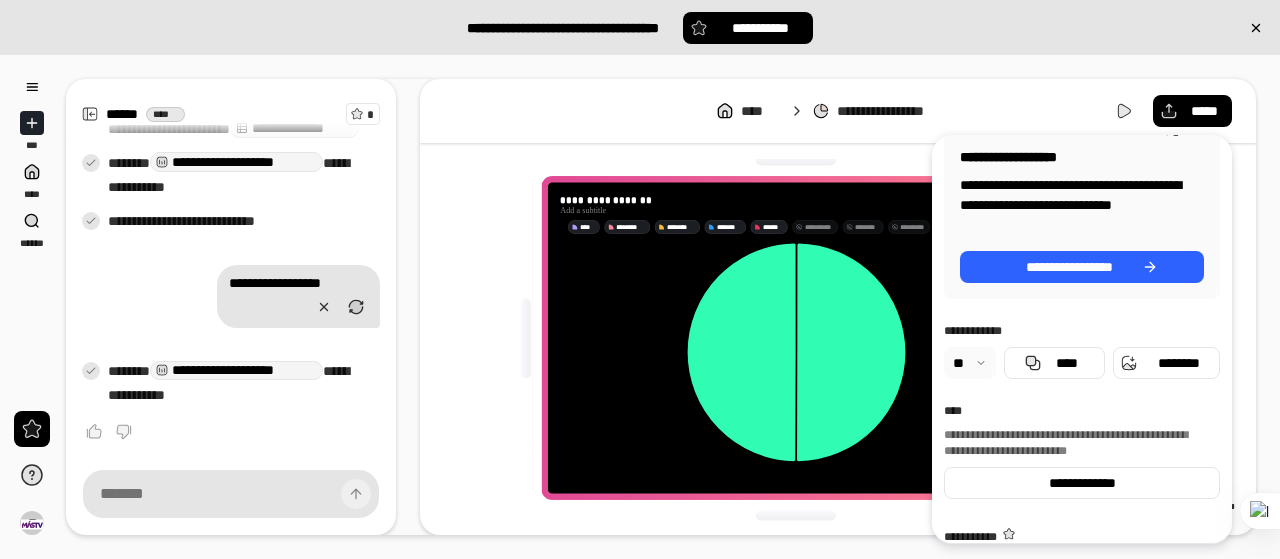 scroll, scrollTop: 166, scrollLeft: 0, axis: vertical 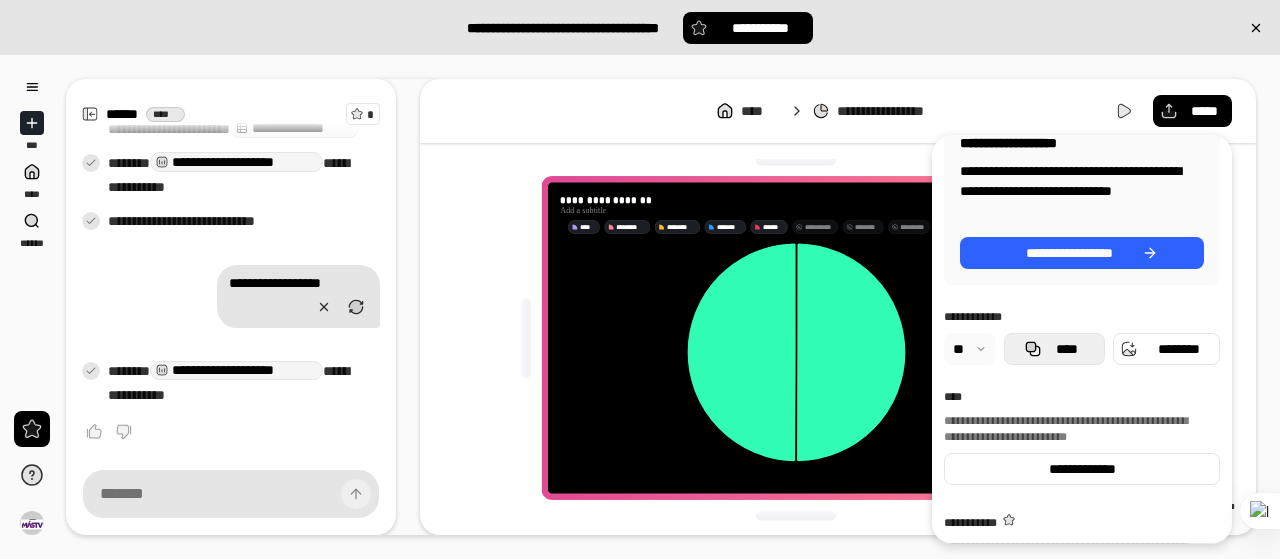 click on "****" at bounding box center [1066, 349] 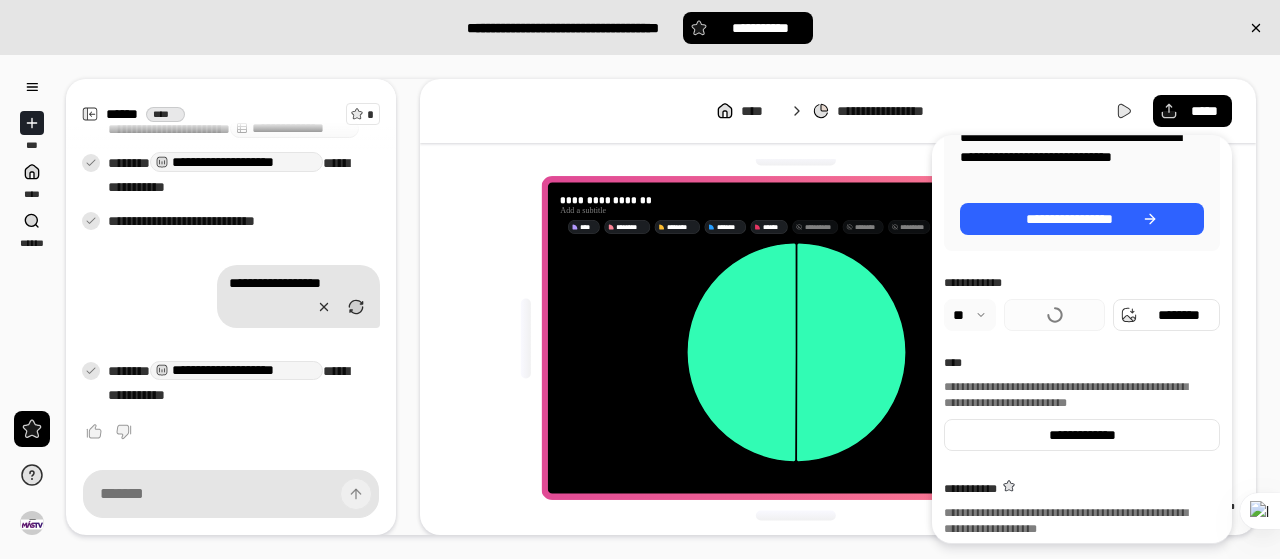 scroll, scrollTop: 266, scrollLeft: 0, axis: vertical 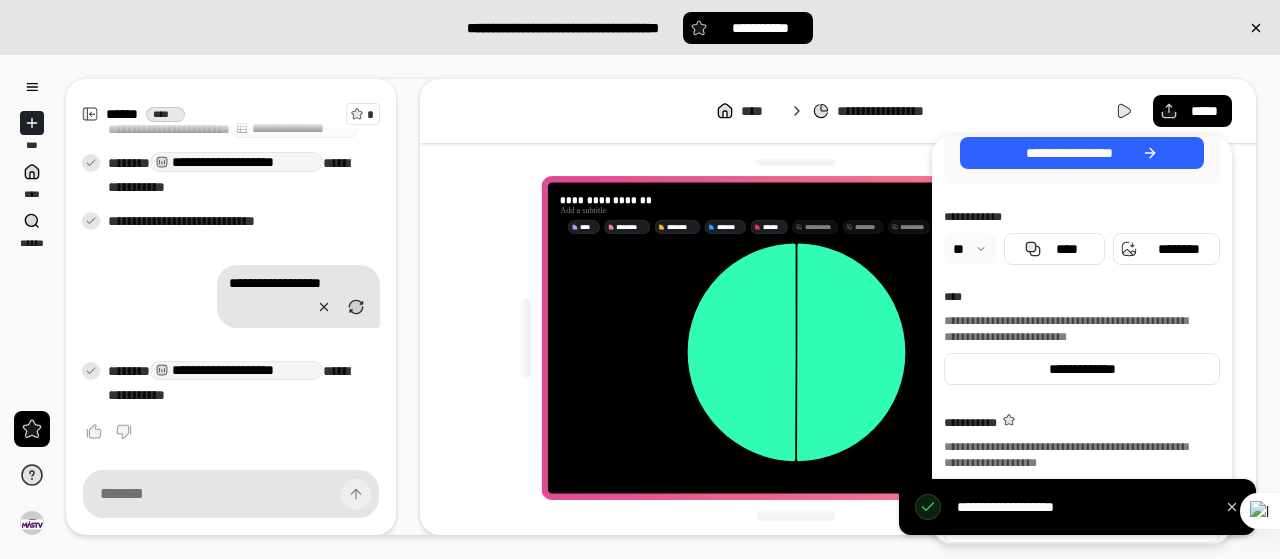 click on "**********" at bounding box center [1082, 420] 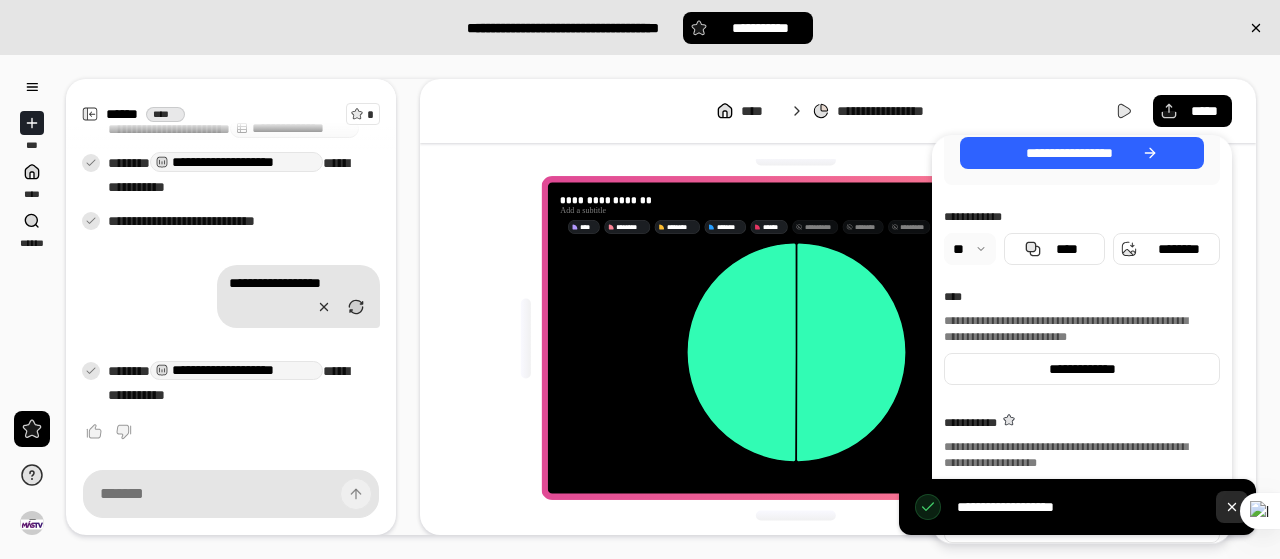 click at bounding box center (1232, 507) 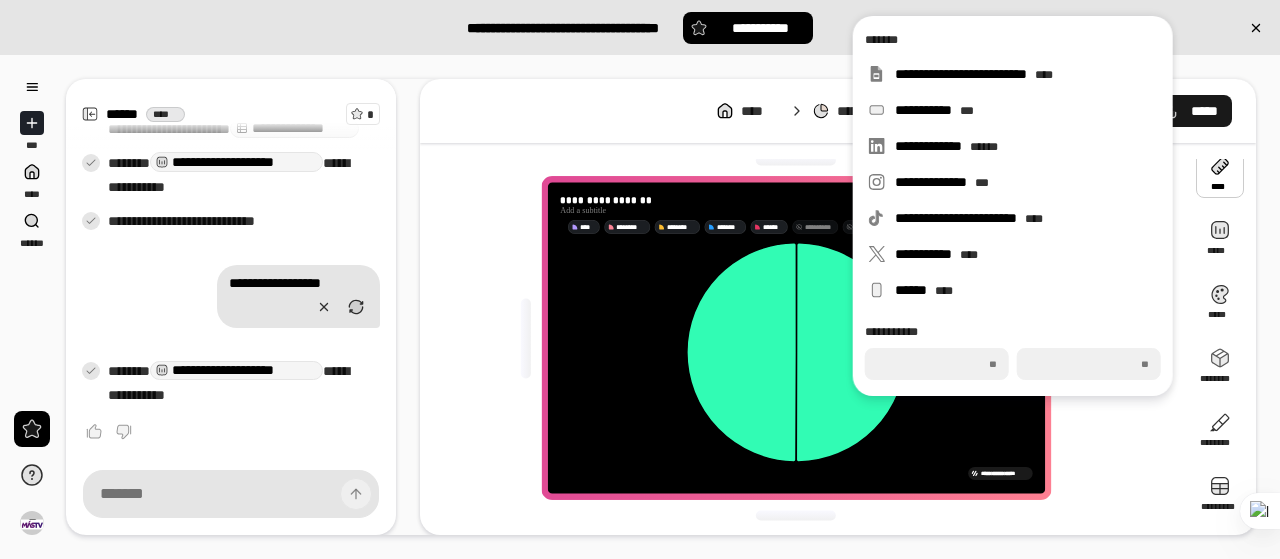 click on "*****" at bounding box center [1204, 111] 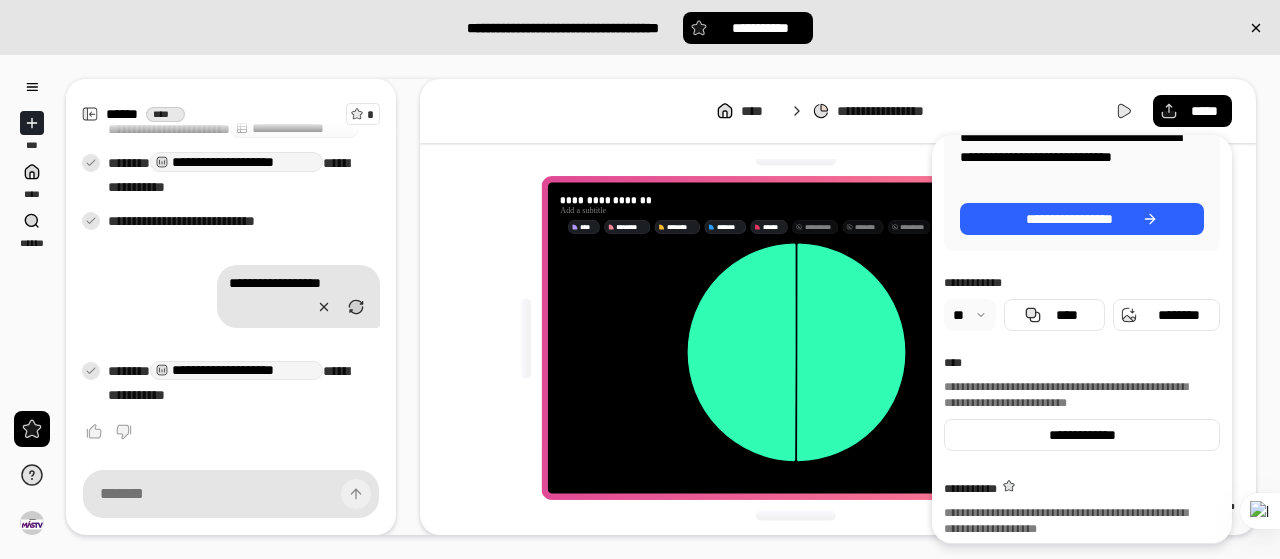 scroll, scrollTop: 280, scrollLeft: 0, axis: vertical 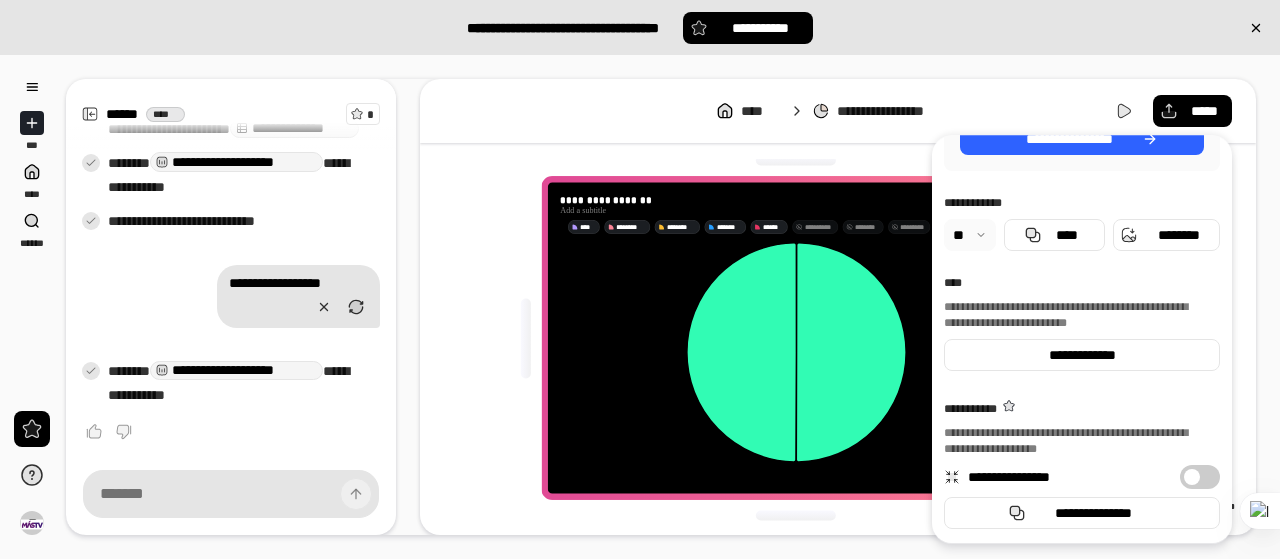 click at bounding box center (1192, 477) 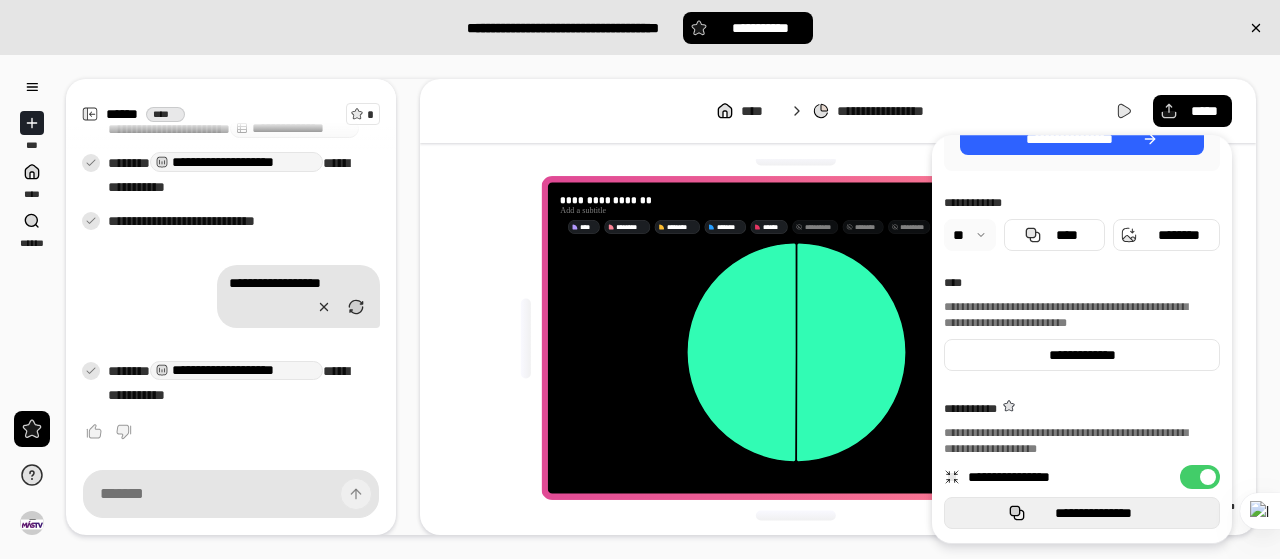 click on "**********" at bounding box center [1094, 513] 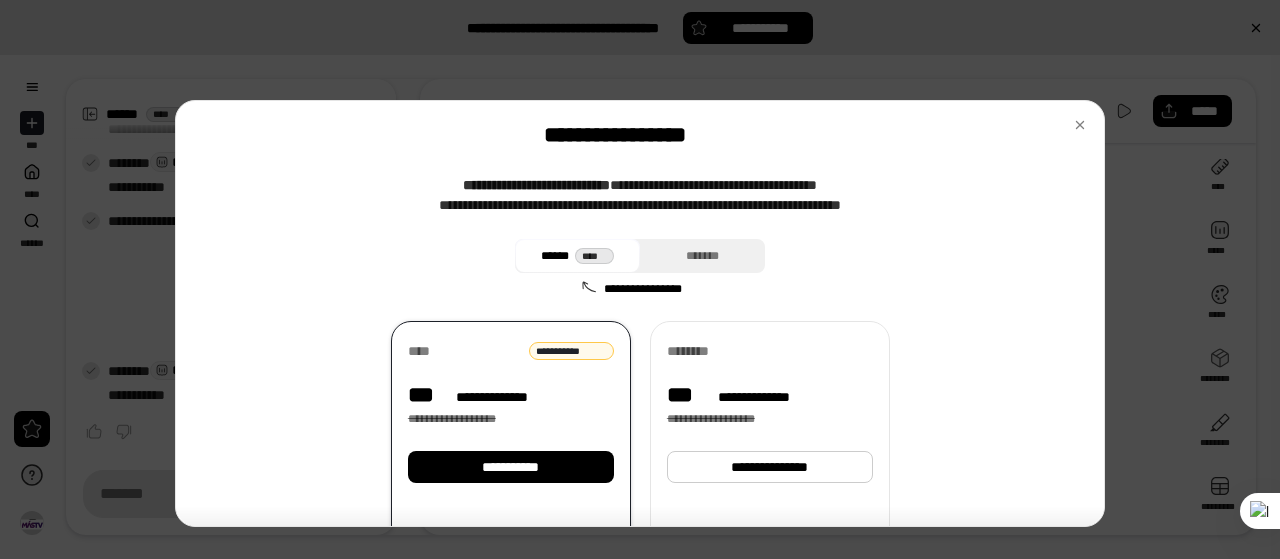 scroll, scrollTop: 0, scrollLeft: 0, axis: both 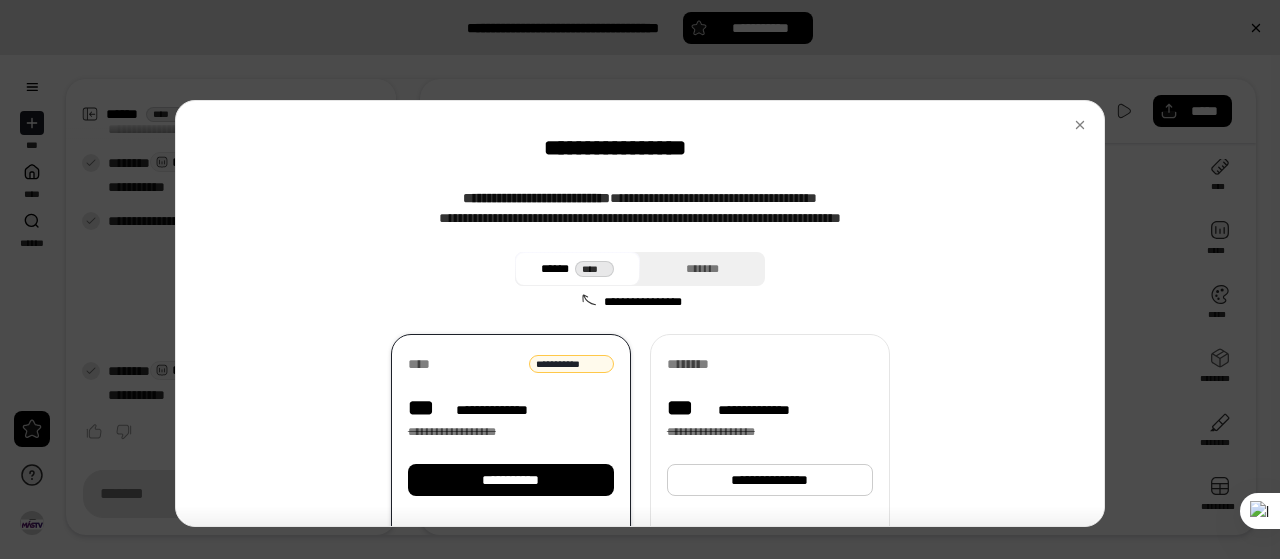 click at bounding box center (640, 279) 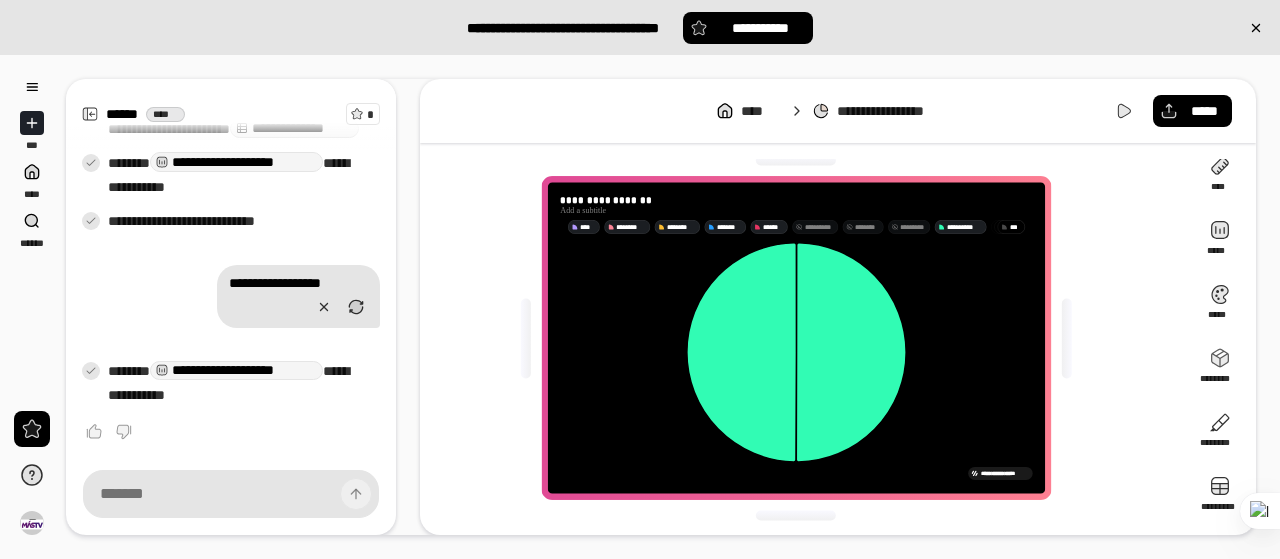 click on "**********" at bounding box center (898, 111) 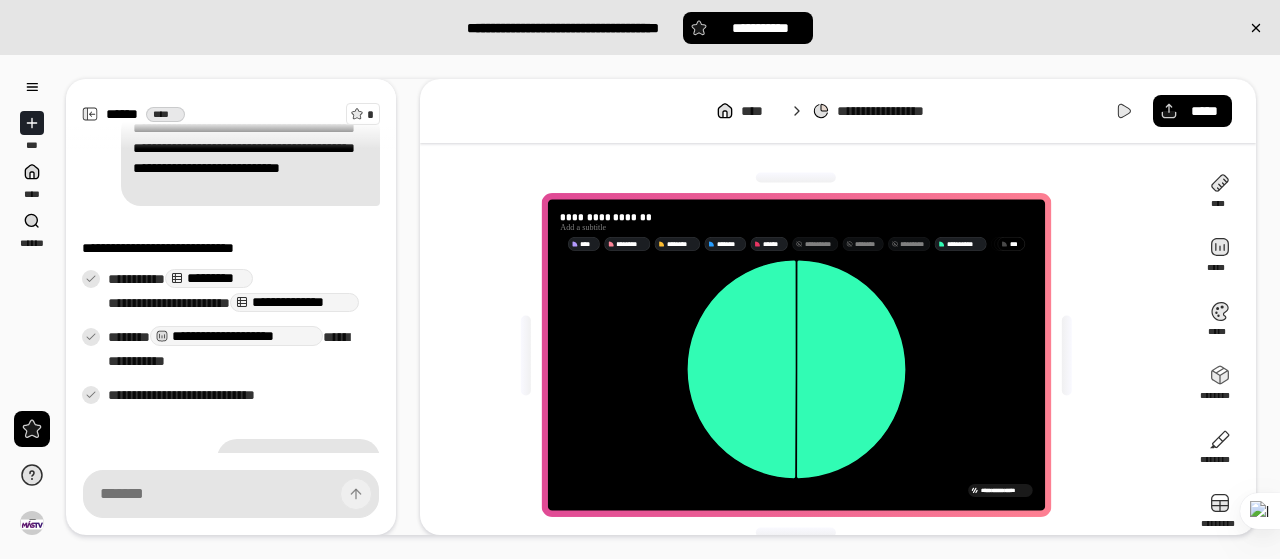 scroll, scrollTop: 215, scrollLeft: 0, axis: vertical 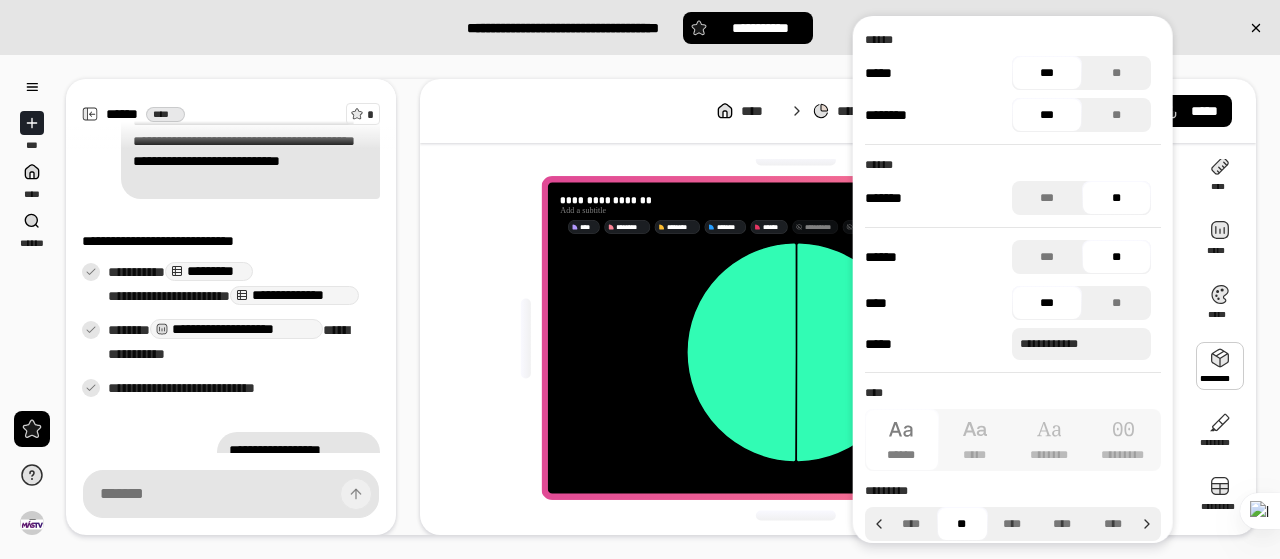 click on "**********" at bounding box center [838, 111] 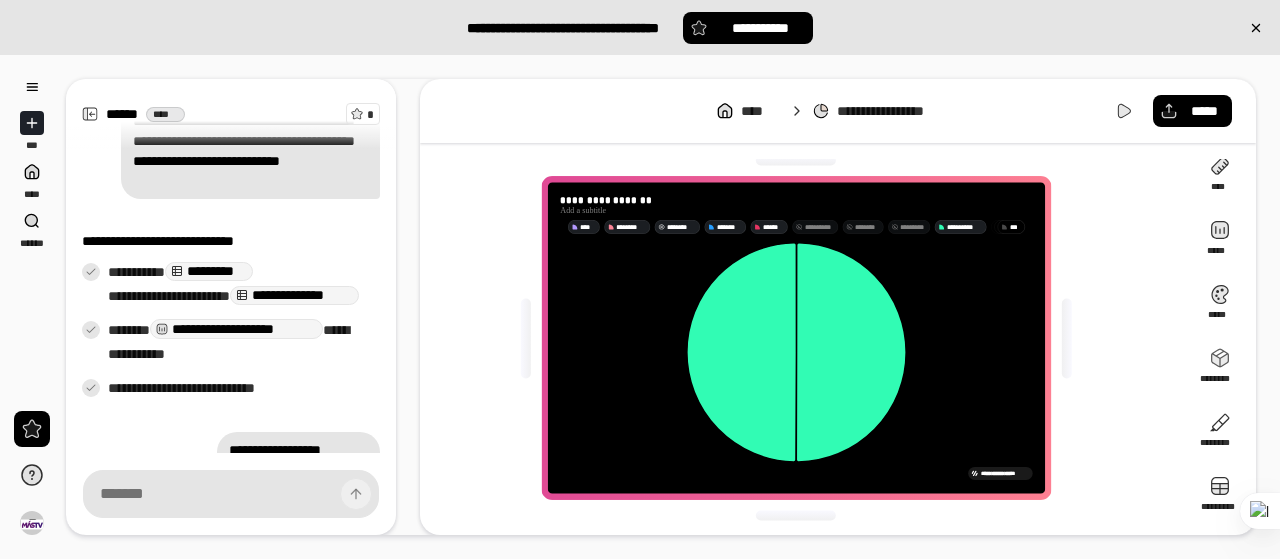 click on "********" at bounding box center [681, 227] 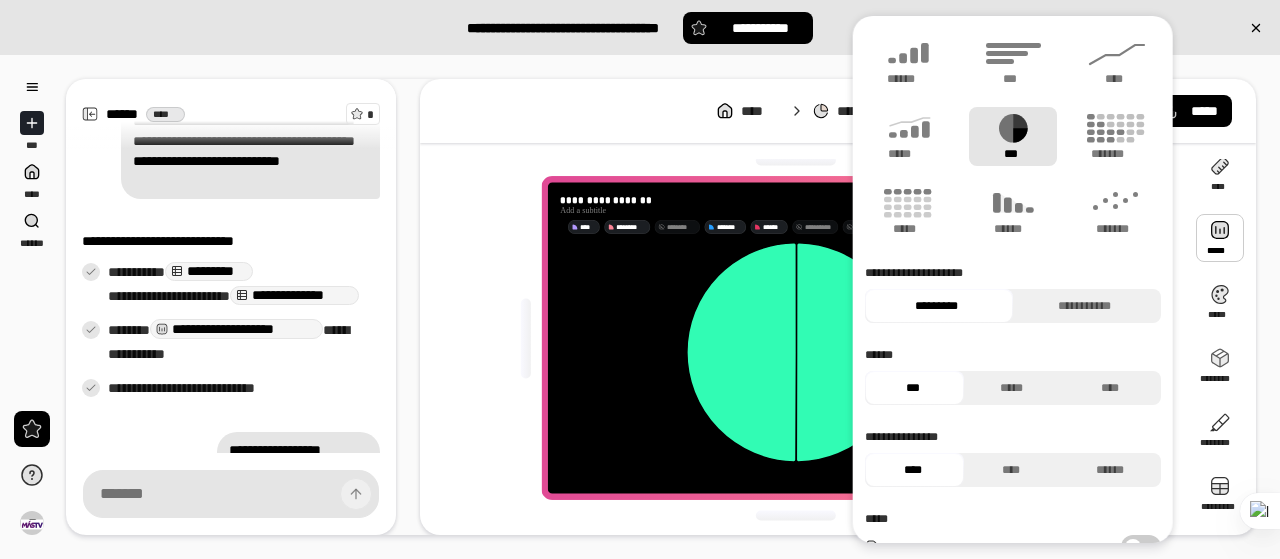 click at bounding box center [1220, 238] 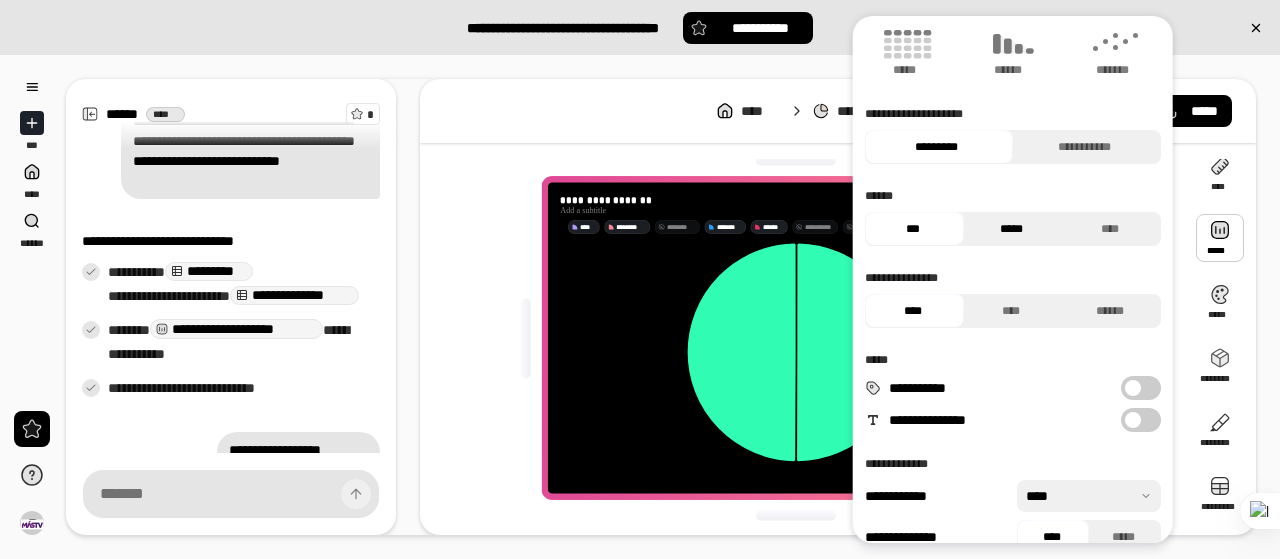 scroll, scrollTop: 186, scrollLeft: 0, axis: vertical 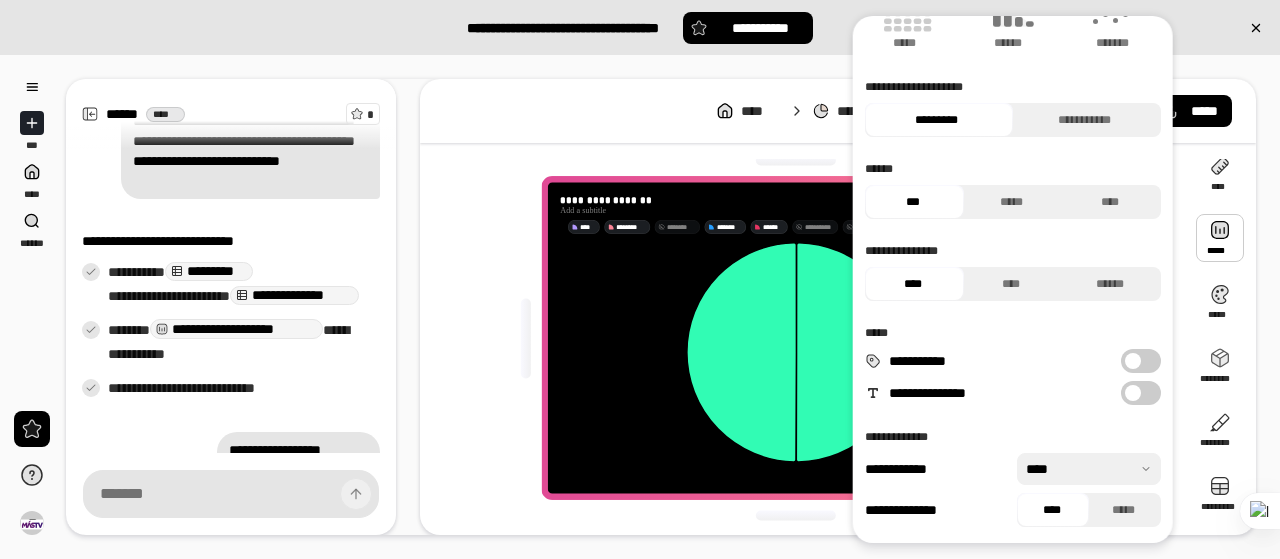 click on "**********" at bounding box center (1141, 361) 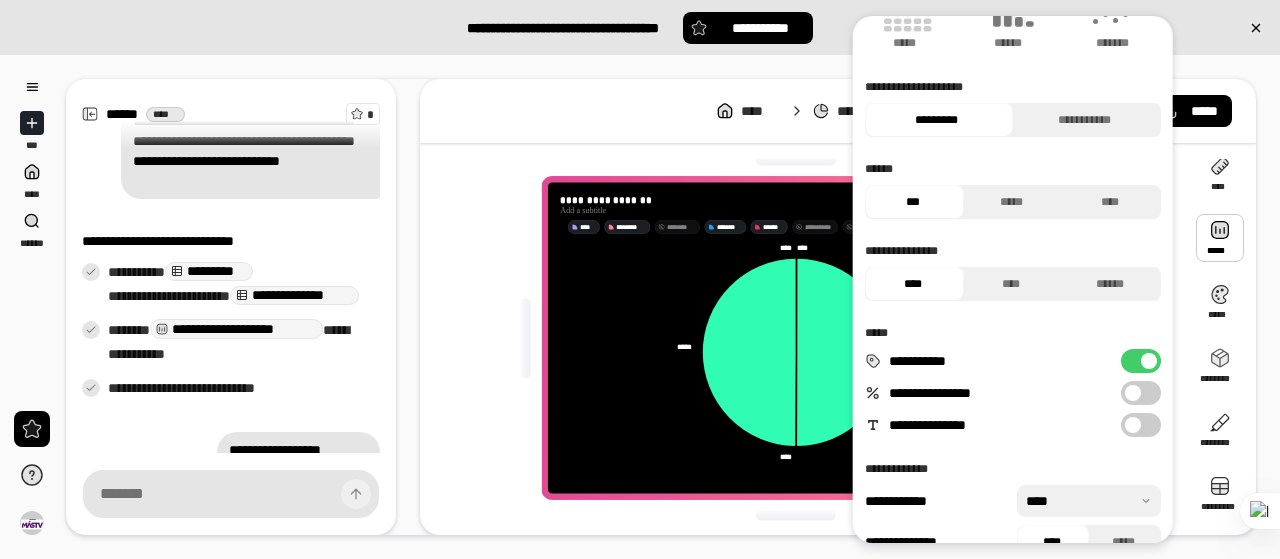 click on "**********" at bounding box center (1141, 393) 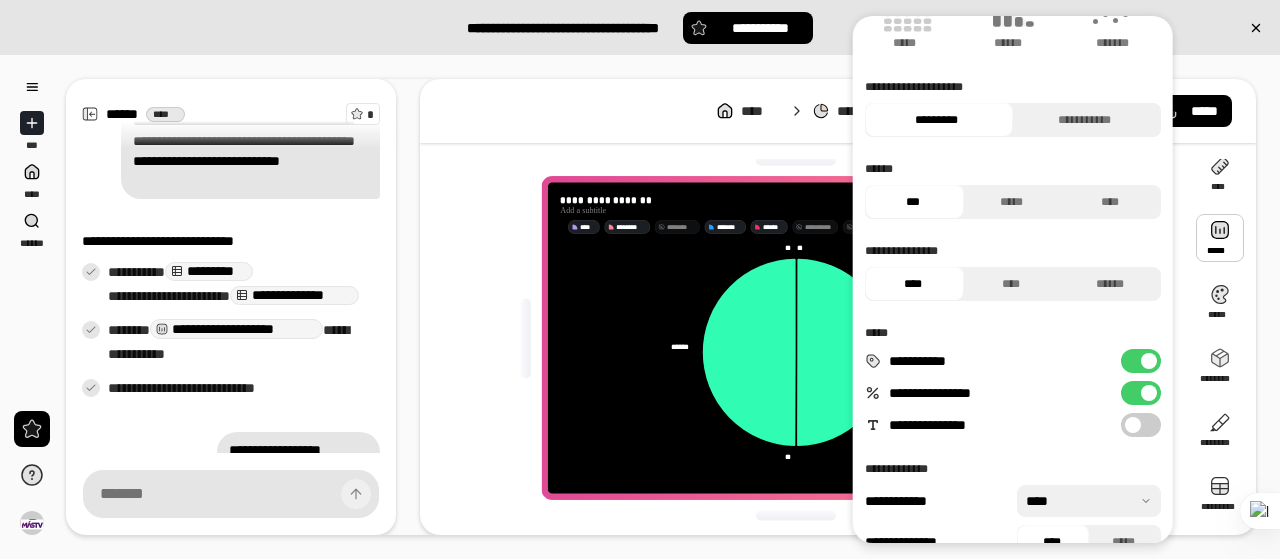 click on "**********" at bounding box center (1141, 425) 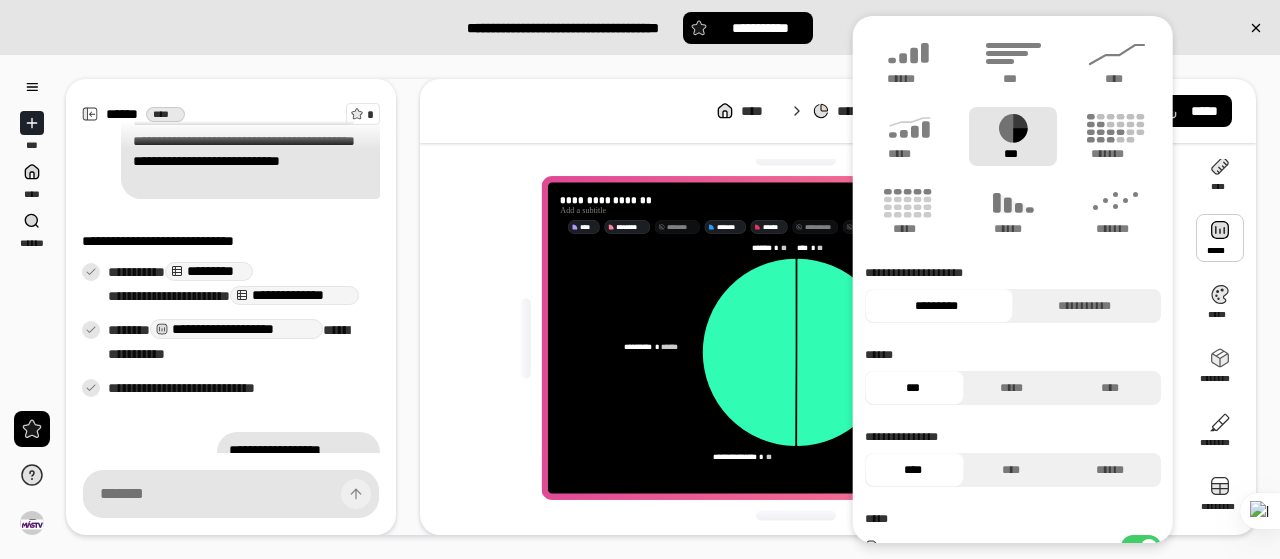 scroll, scrollTop: 0, scrollLeft: 0, axis: both 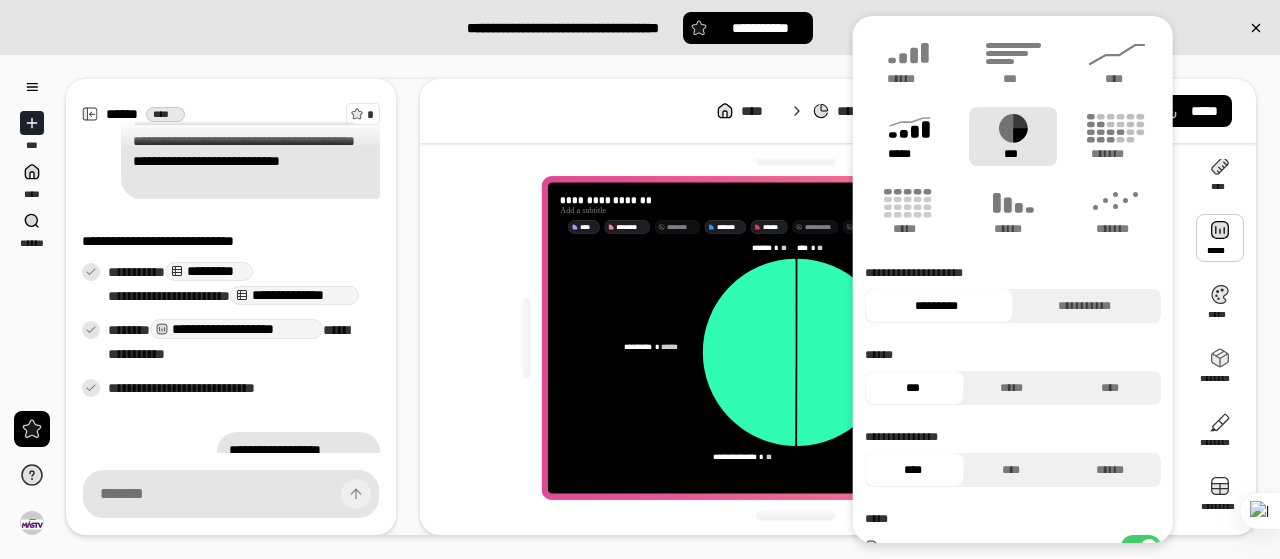 click on "*****" at bounding box center [909, 136] 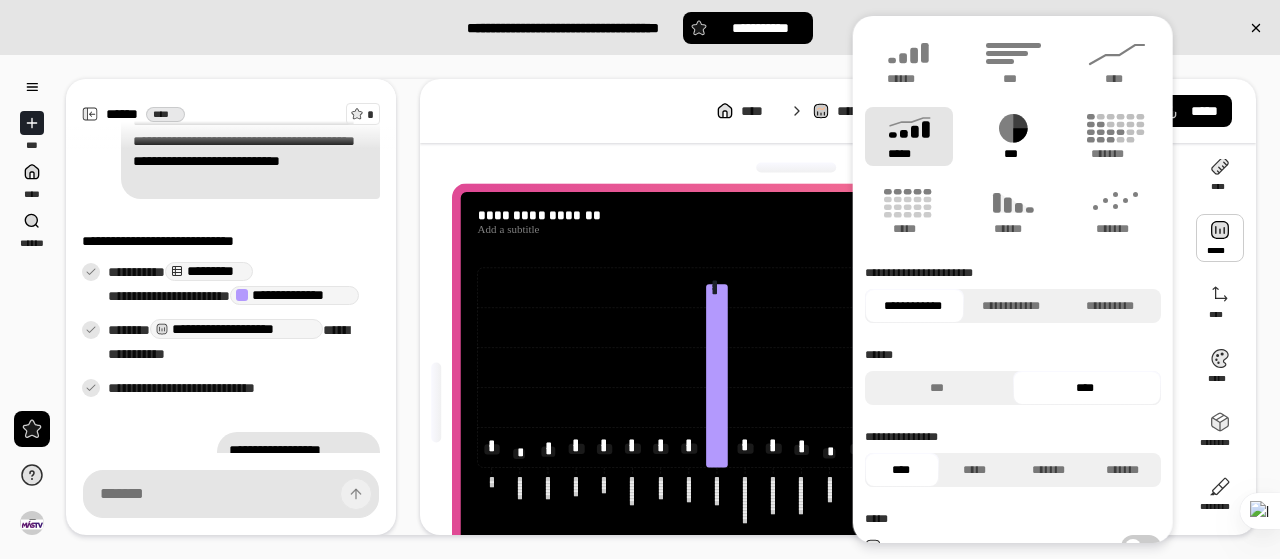 click on "***" at bounding box center [1013, 136] 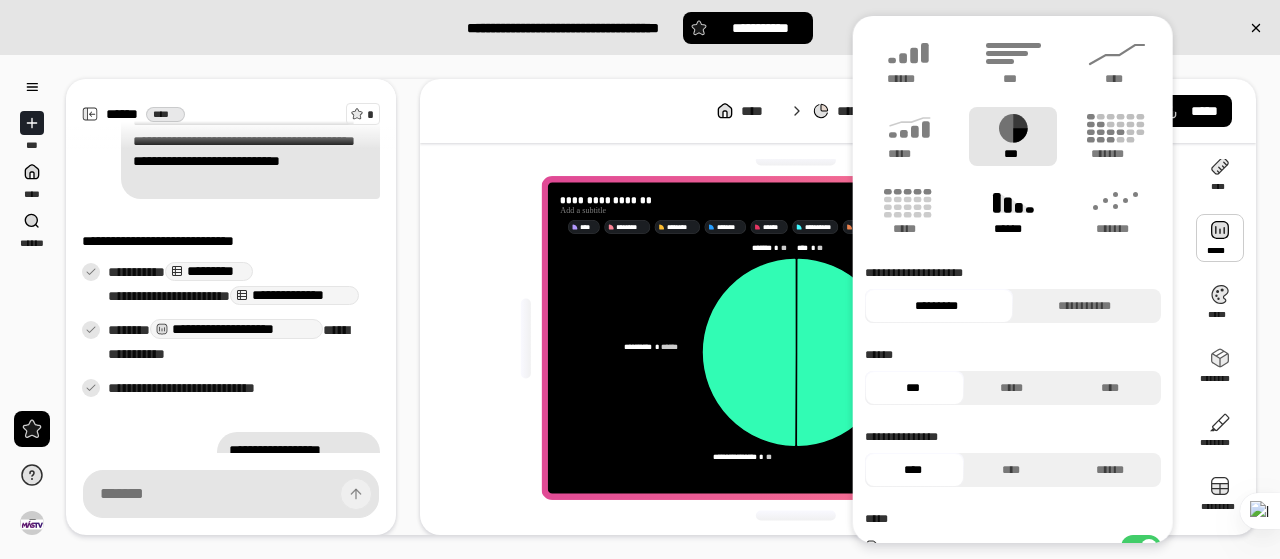 click 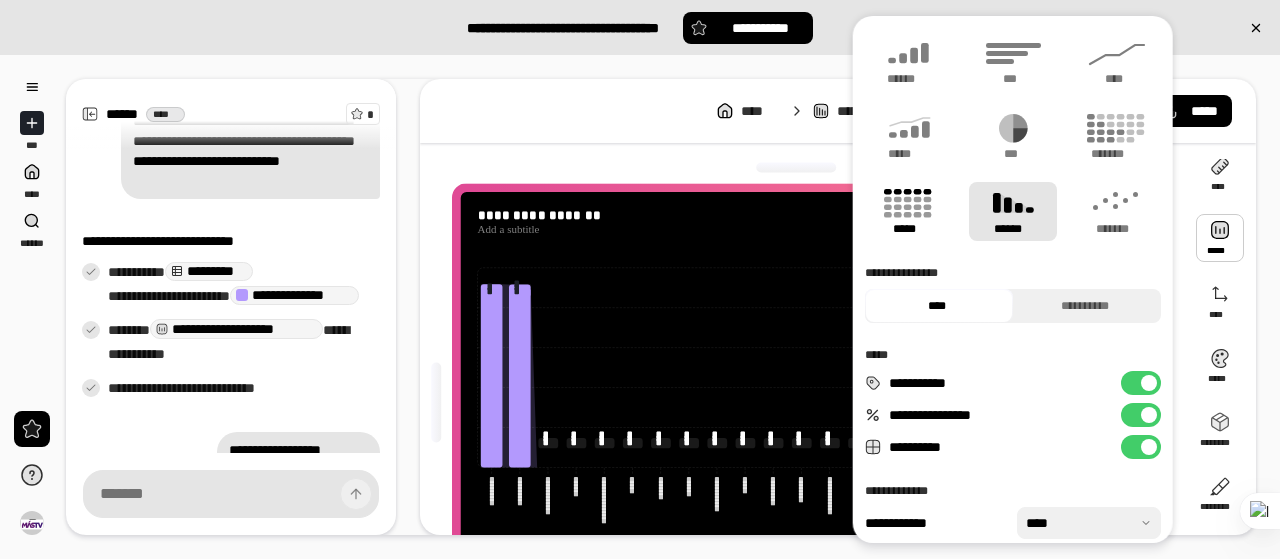 click 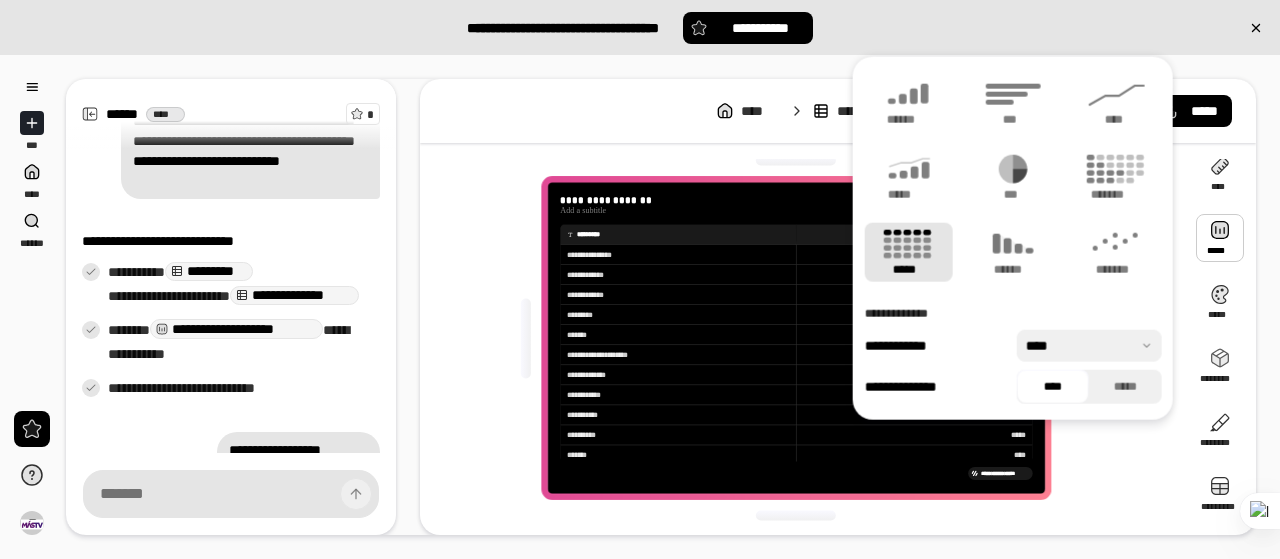 scroll, scrollTop: 400, scrollLeft: 0, axis: vertical 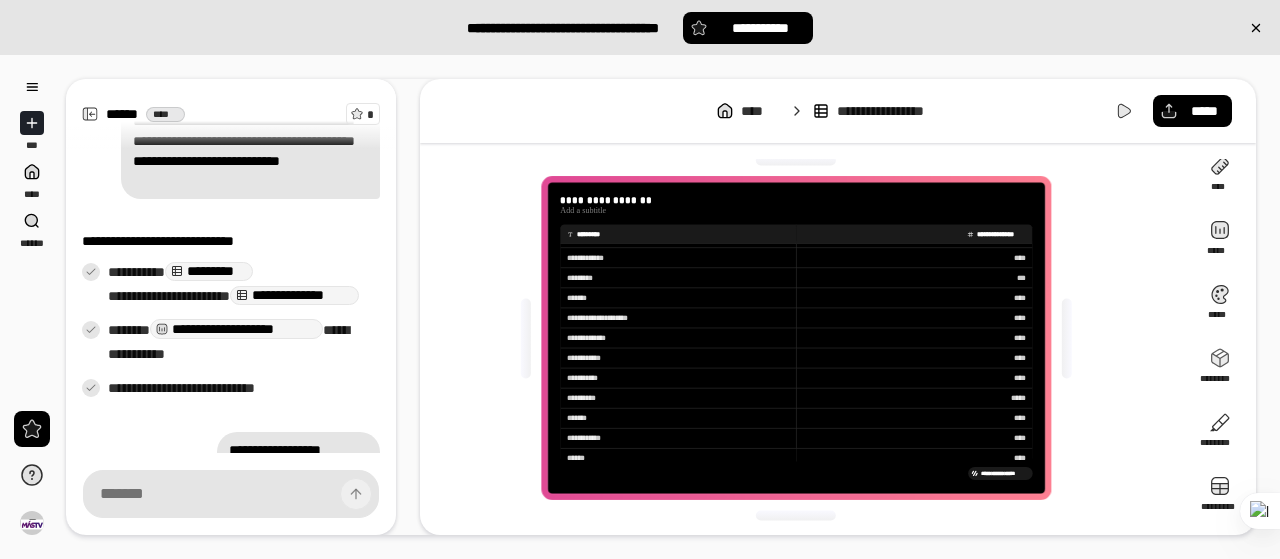 click on "**********" at bounding box center (250, 151) 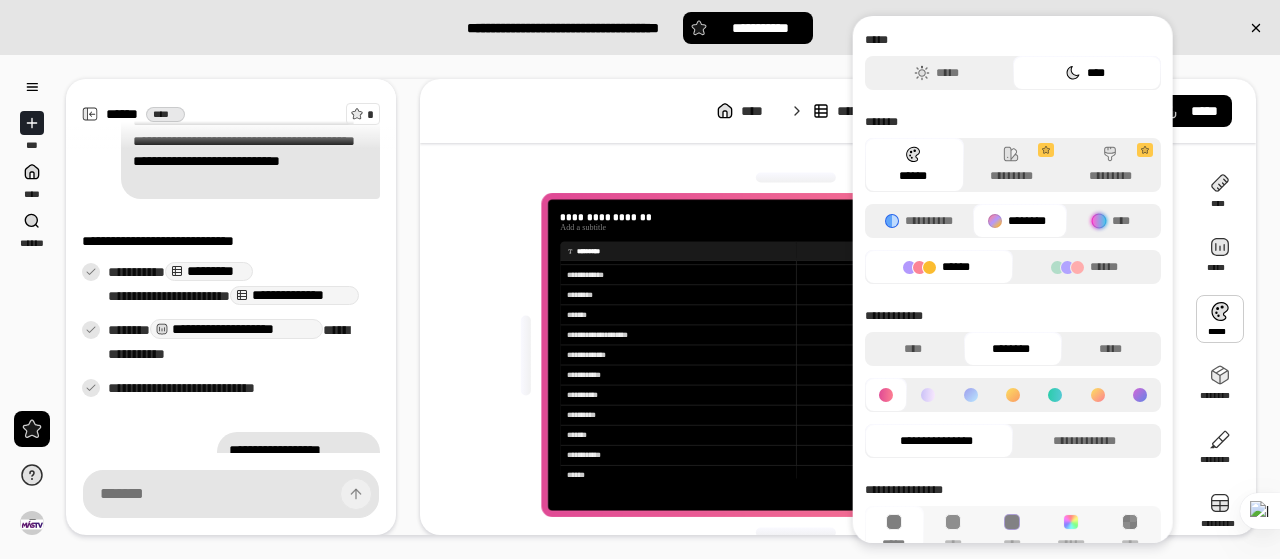 click at bounding box center [1220, 319] 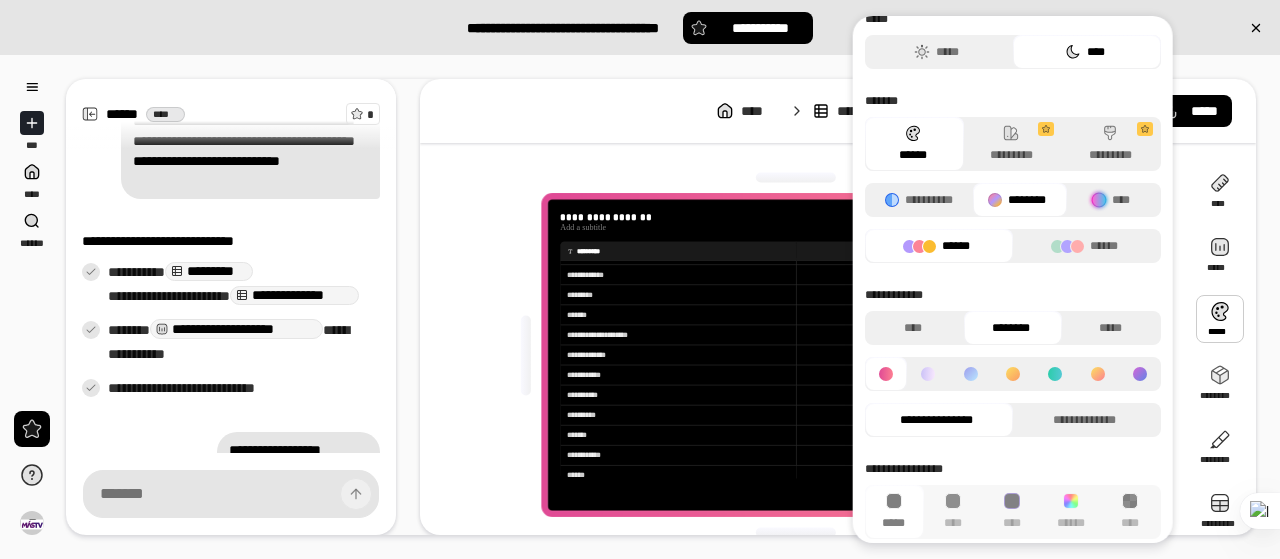 scroll, scrollTop: 32, scrollLeft: 0, axis: vertical 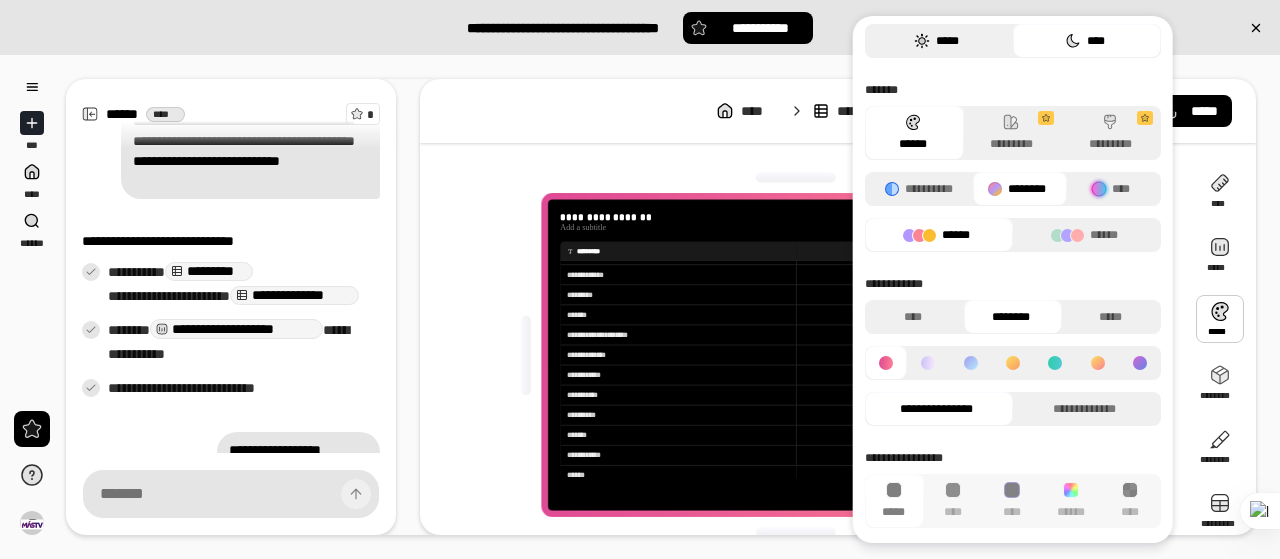 click on "*****" at bounding box center [936, 41] 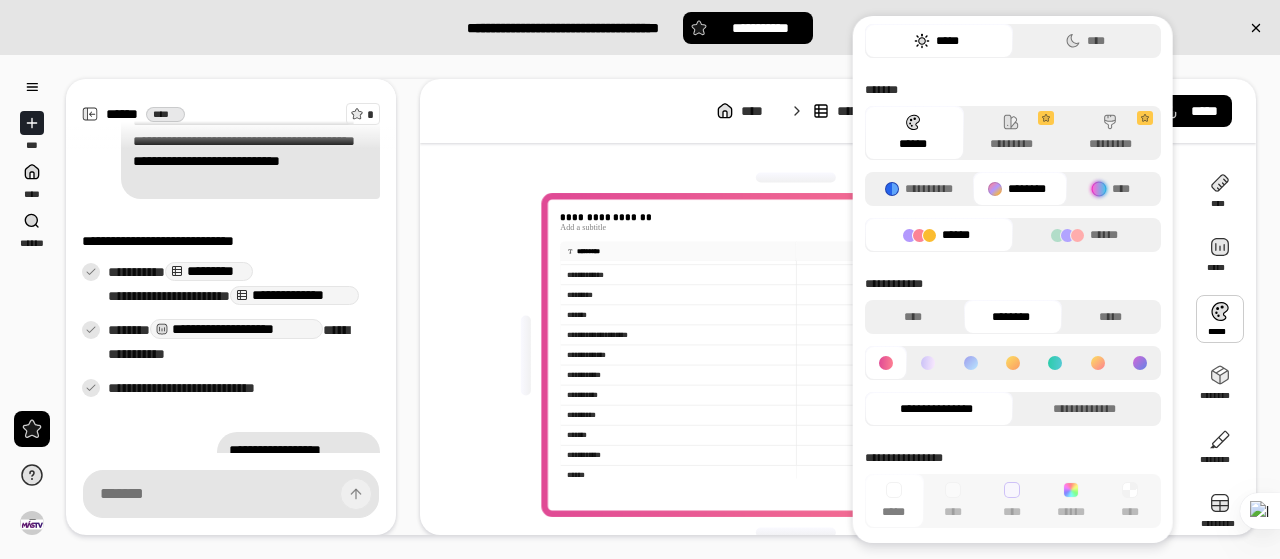 click at bounding box center (796, 178) 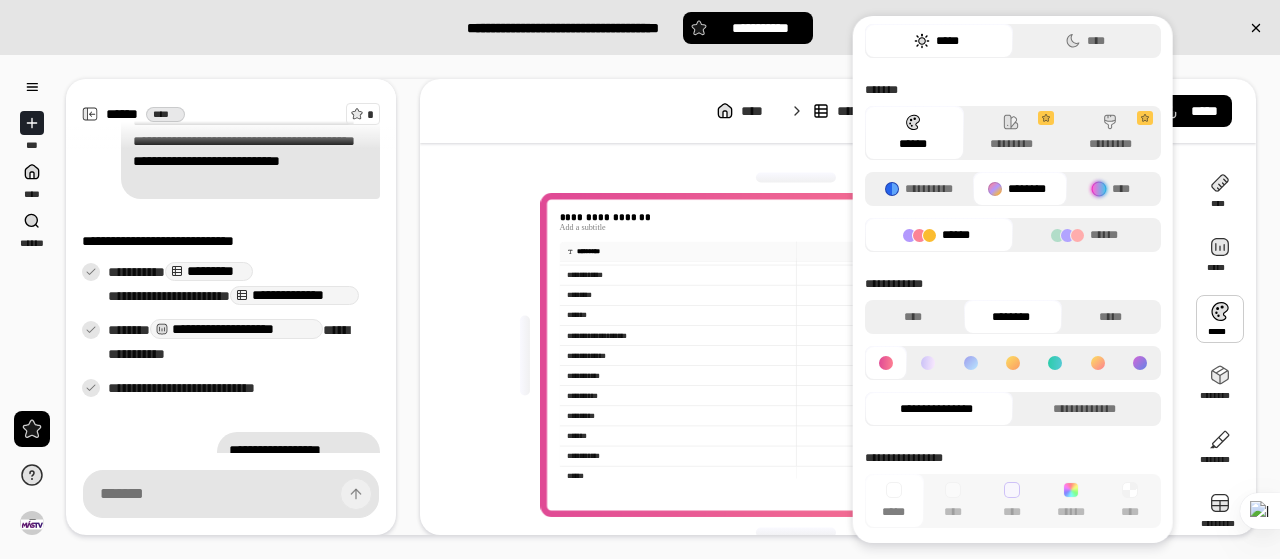 click on "**********" at bounding box center [640, 307] 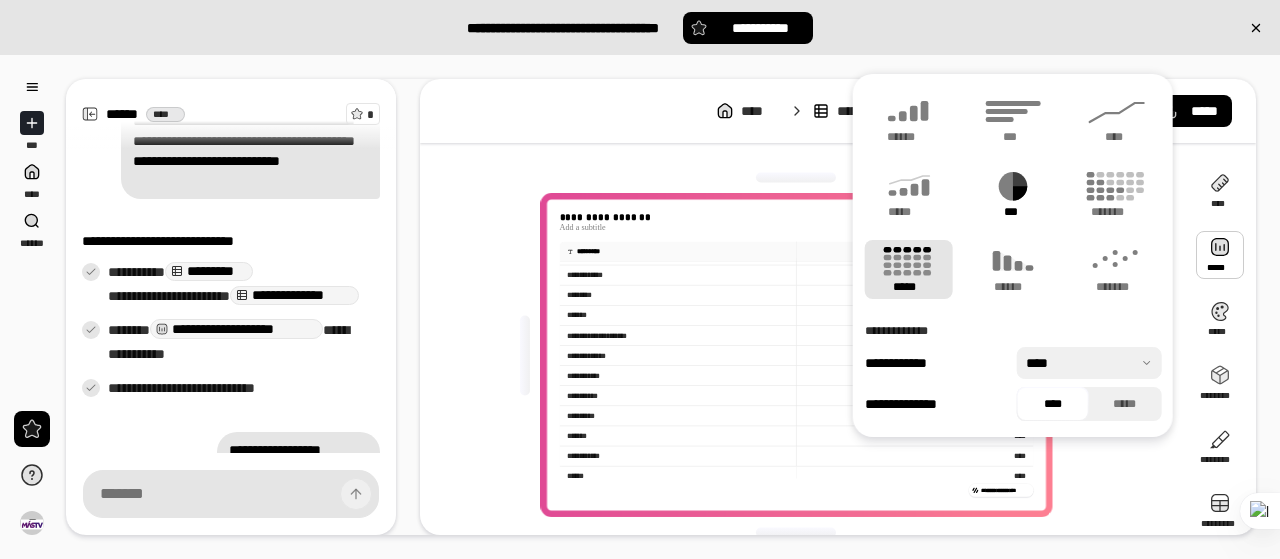 click 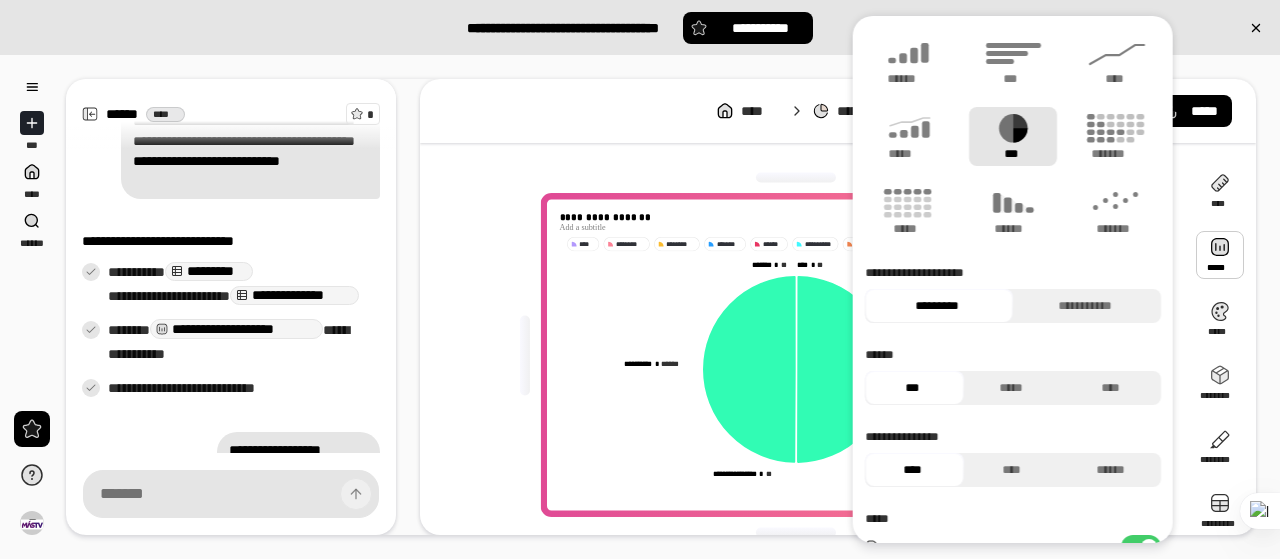 click 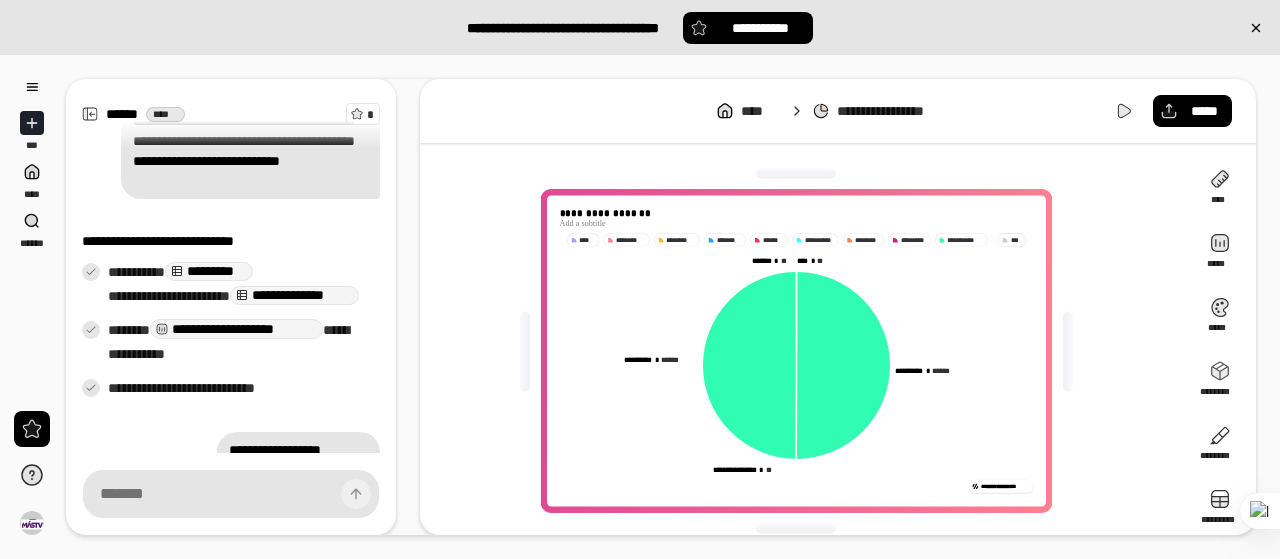 scroll, scrollTop: 0, scrollLeft: 0, axis: both 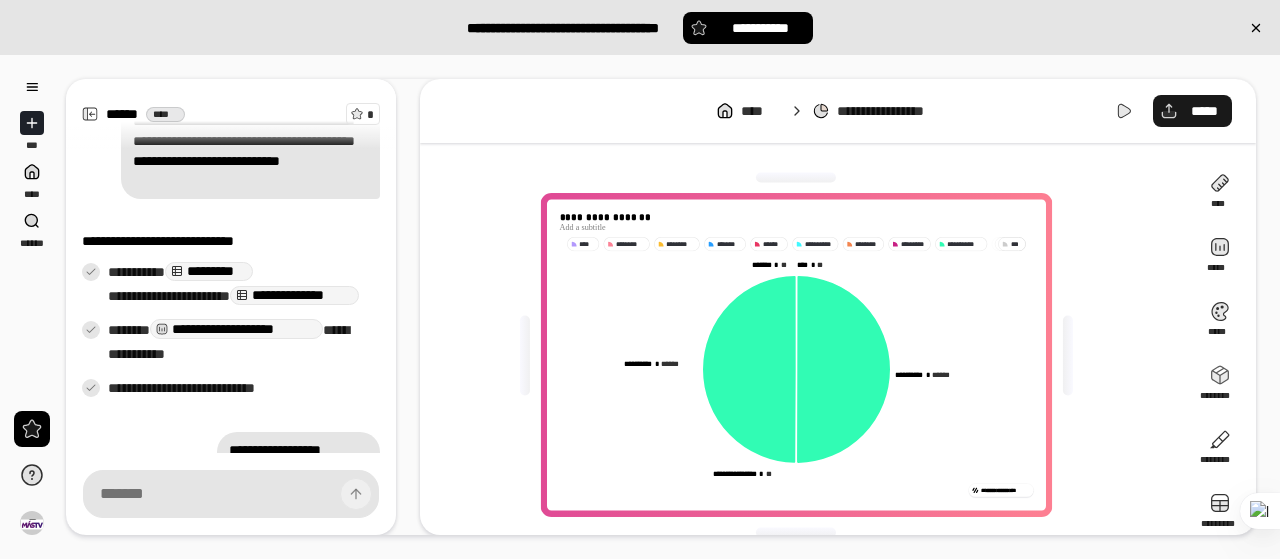 click on "*****" at bounding box center (1204, 111) 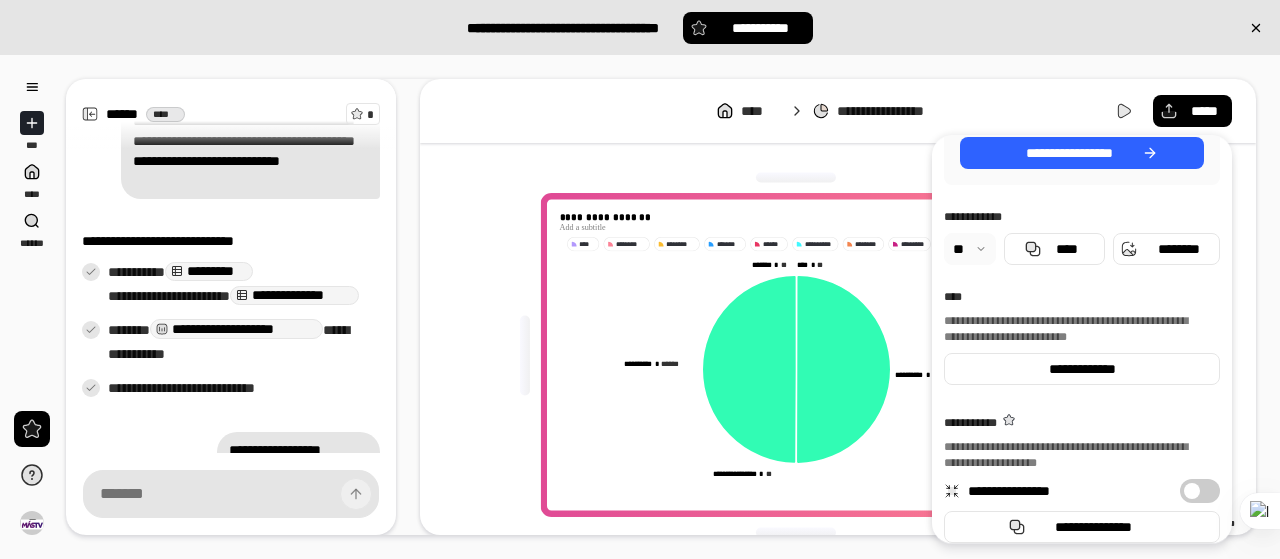 scroll, scrollTop: 280, scrollLeft: 0, axis: vertical 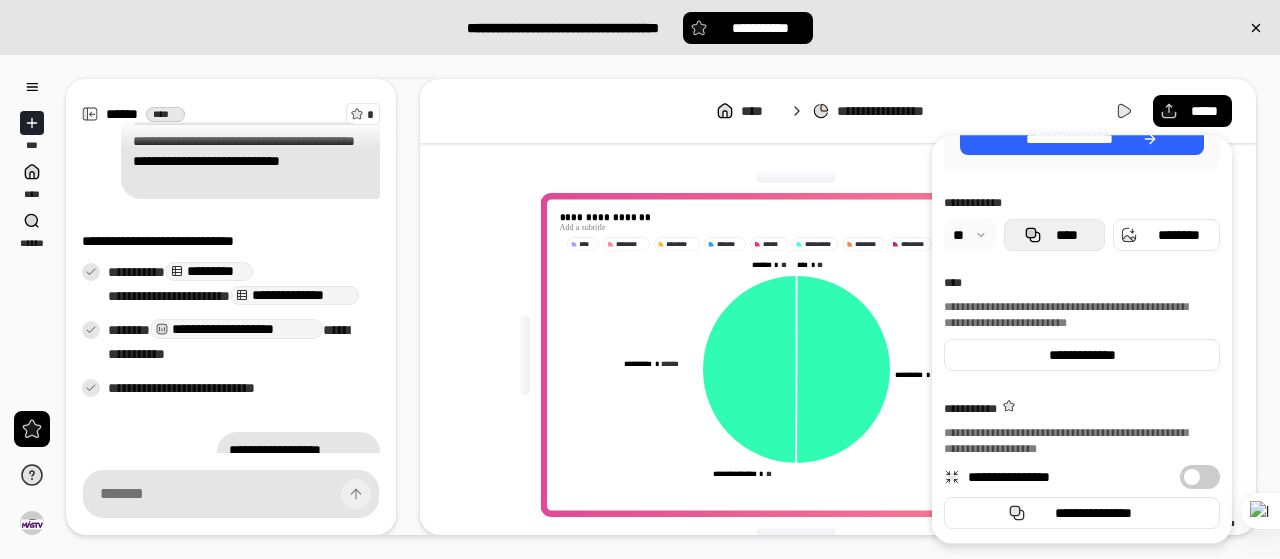 click on "****" at bounding box center (1054, 235) 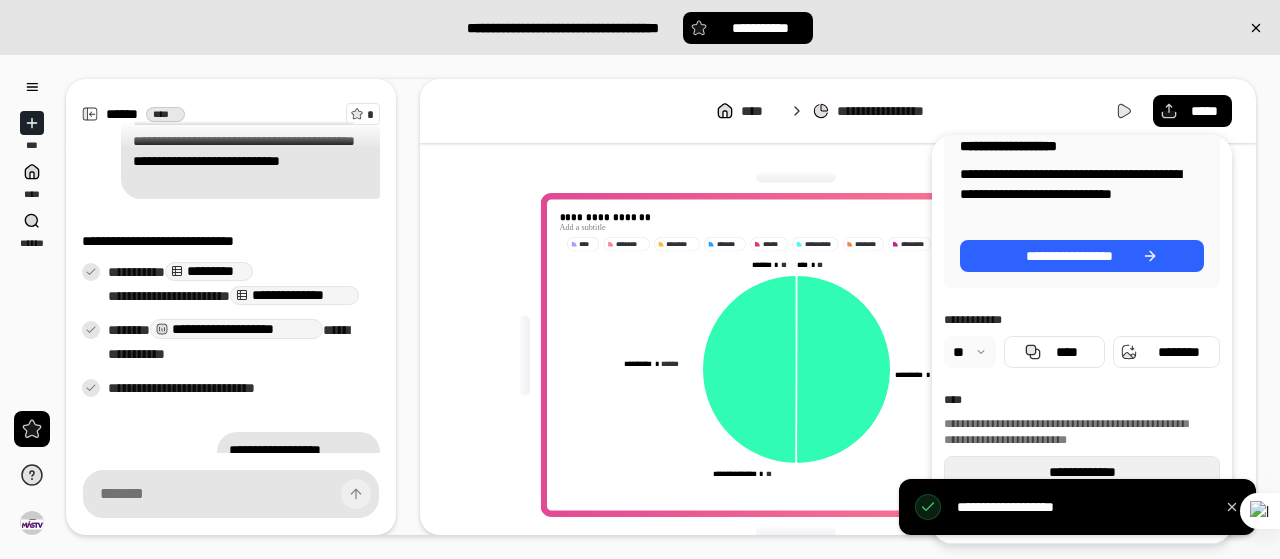 scroll, scrollTop: 146, scrollLeft: 0, axis: vertical 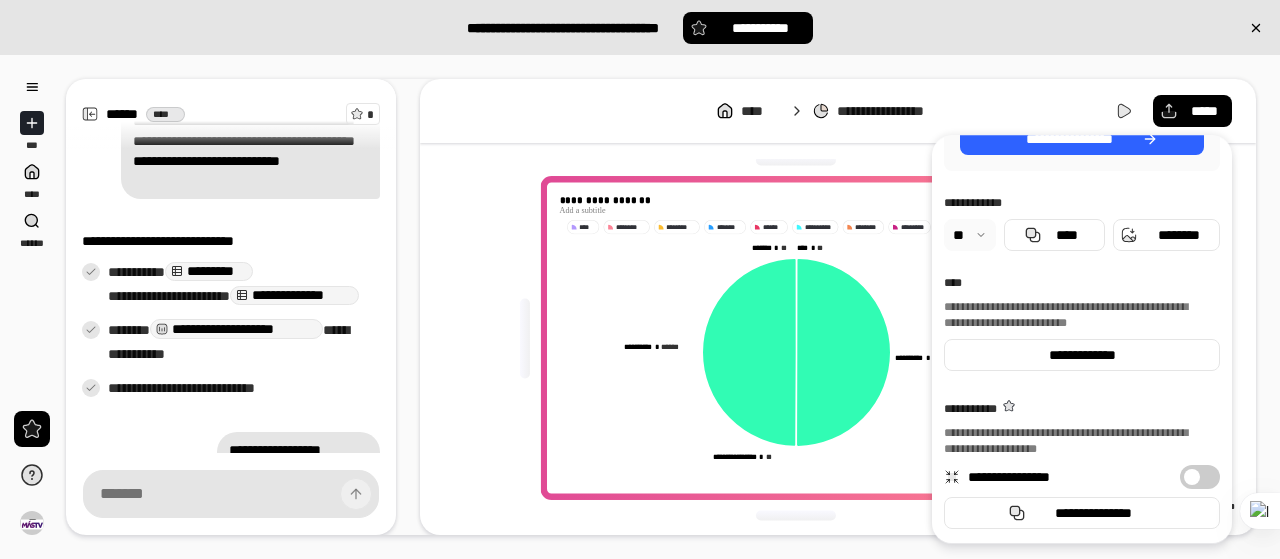 click on "**********" at bounding box center (1200, 477) 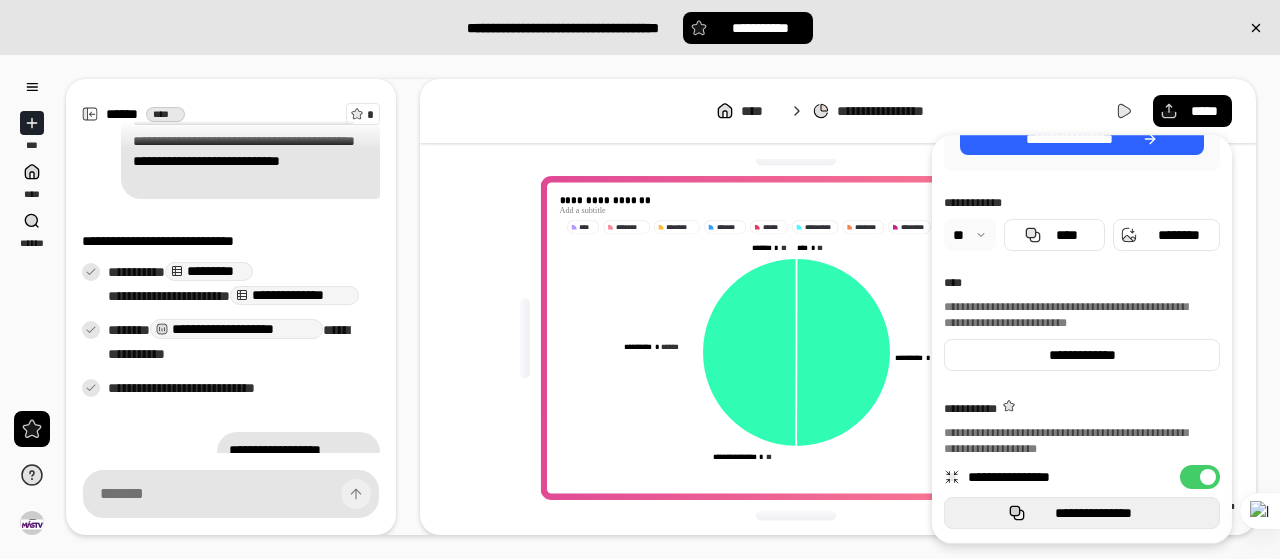 click on "**********" at bounding box center [1094, 513] 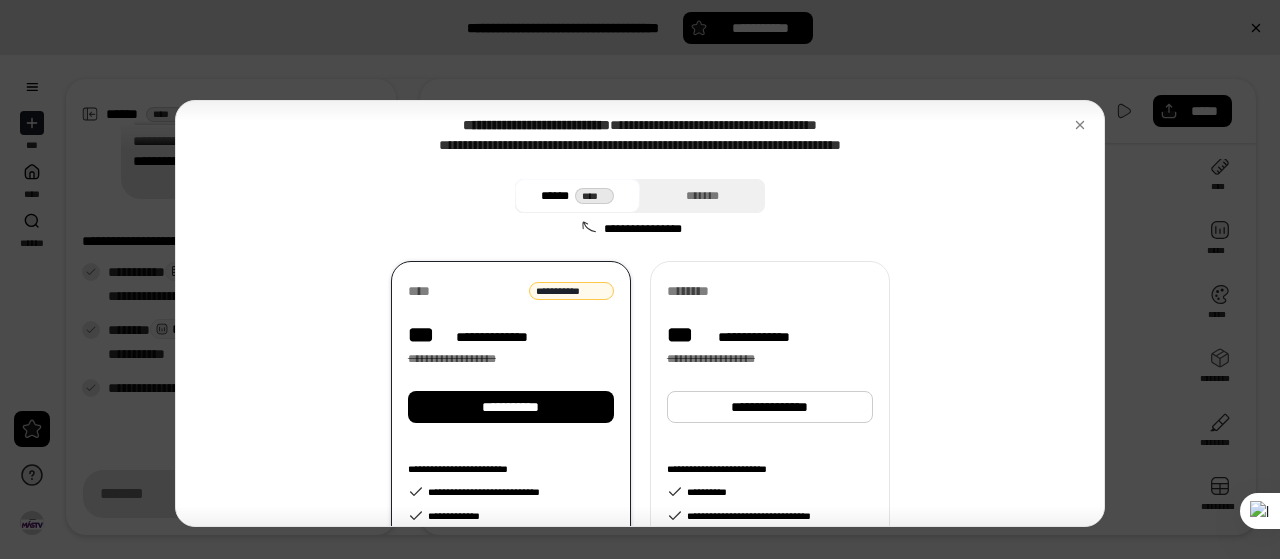scroll, scrollTop: 56, scrollLeft: 0, axis: vertical 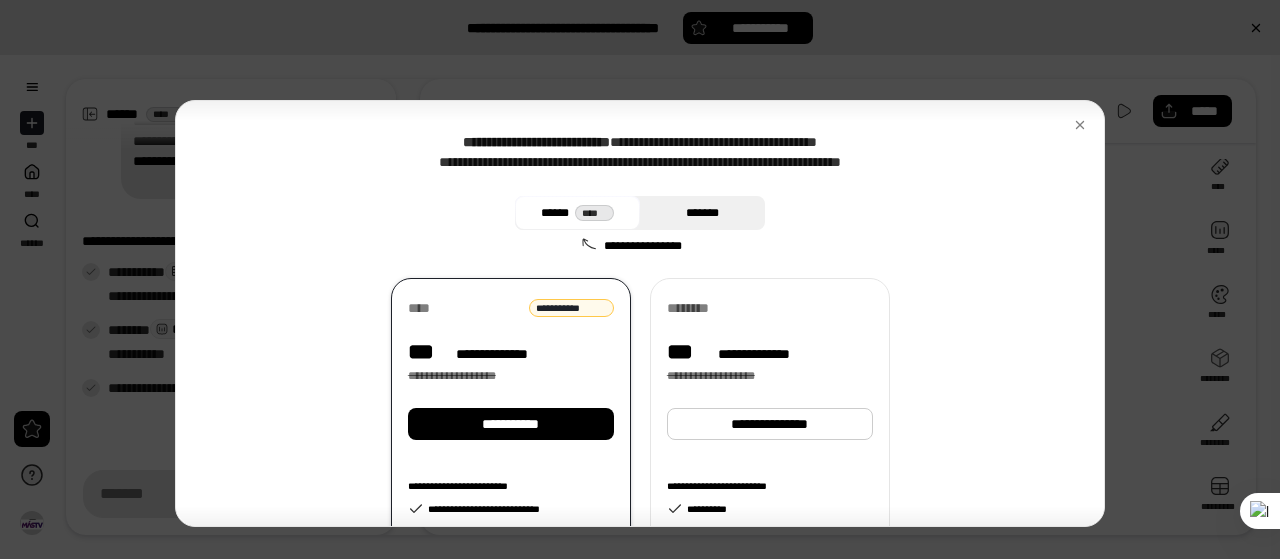 click on "*******" at bounding box center (702, 213) 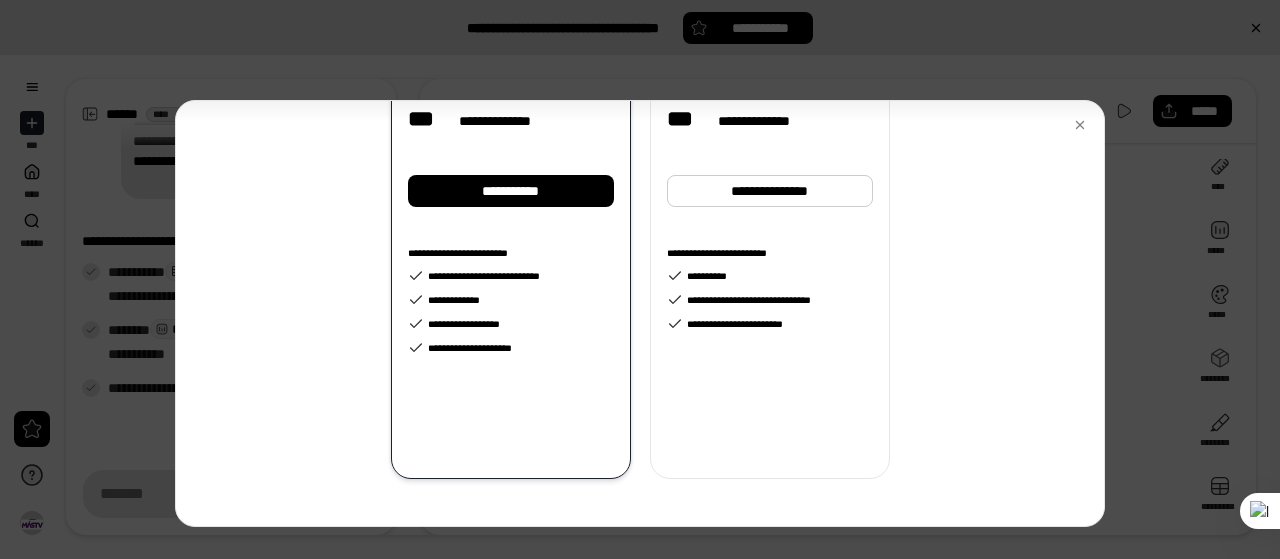 scroll, scrollTop: 222, scrollLeft: 0, axis: vertical 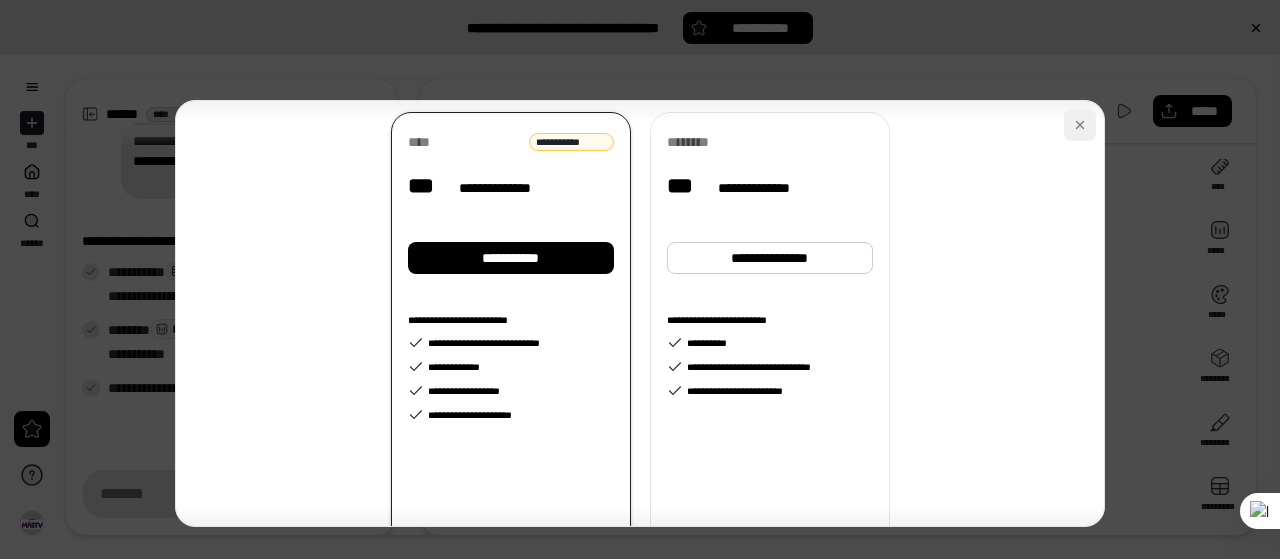 click at bounding box center (1080, 125) 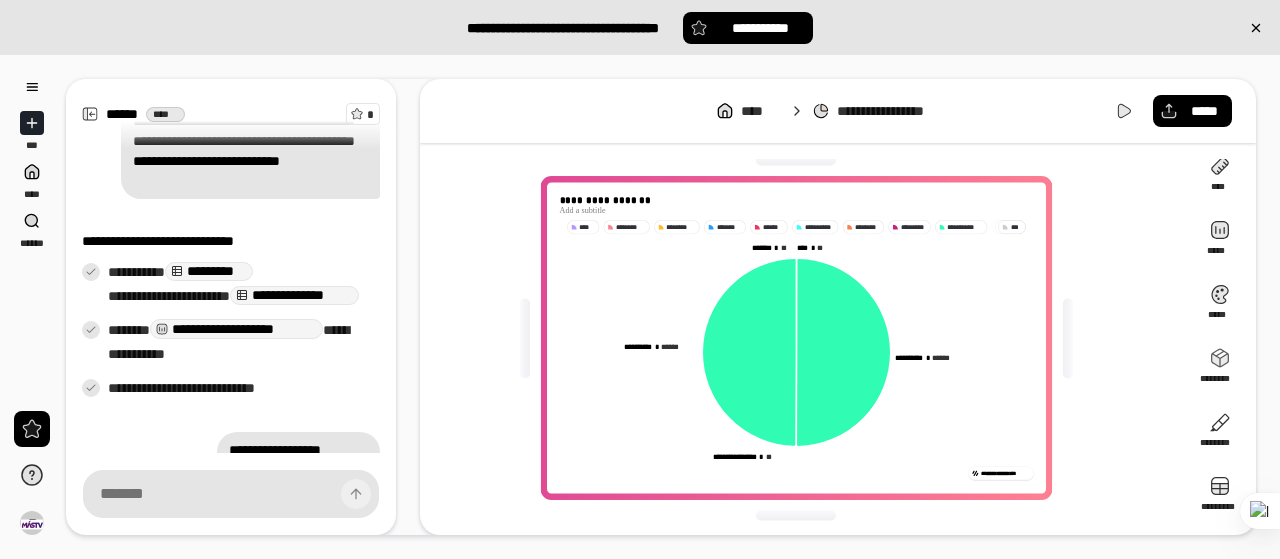 click on "**********" at bounding box center [898, 111] 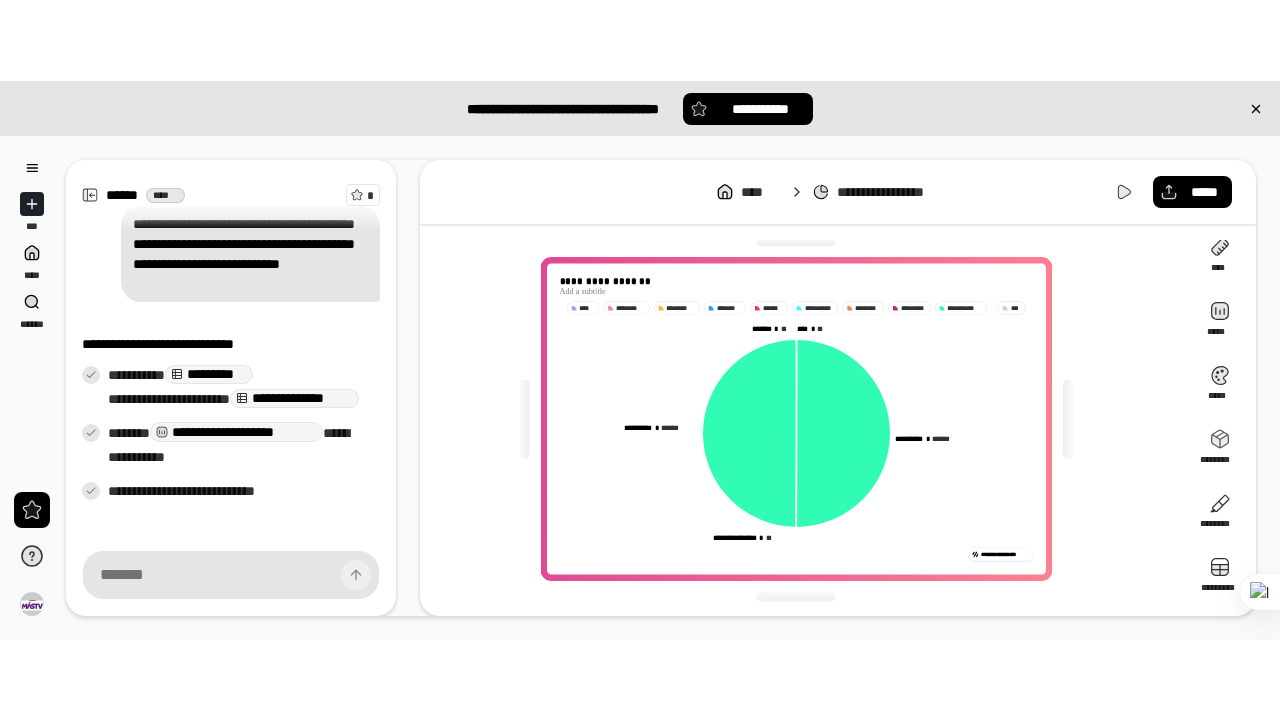 scroll, scrollTop: 182, scrollLeft: 0, axis: vertical 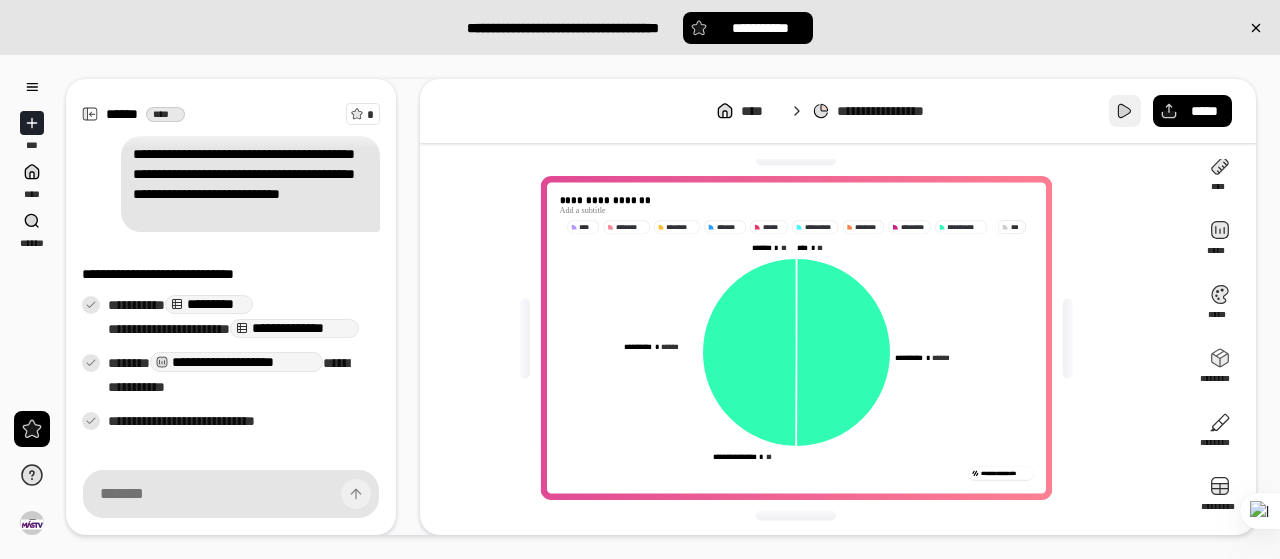 click at bounding box center (1125, 111) 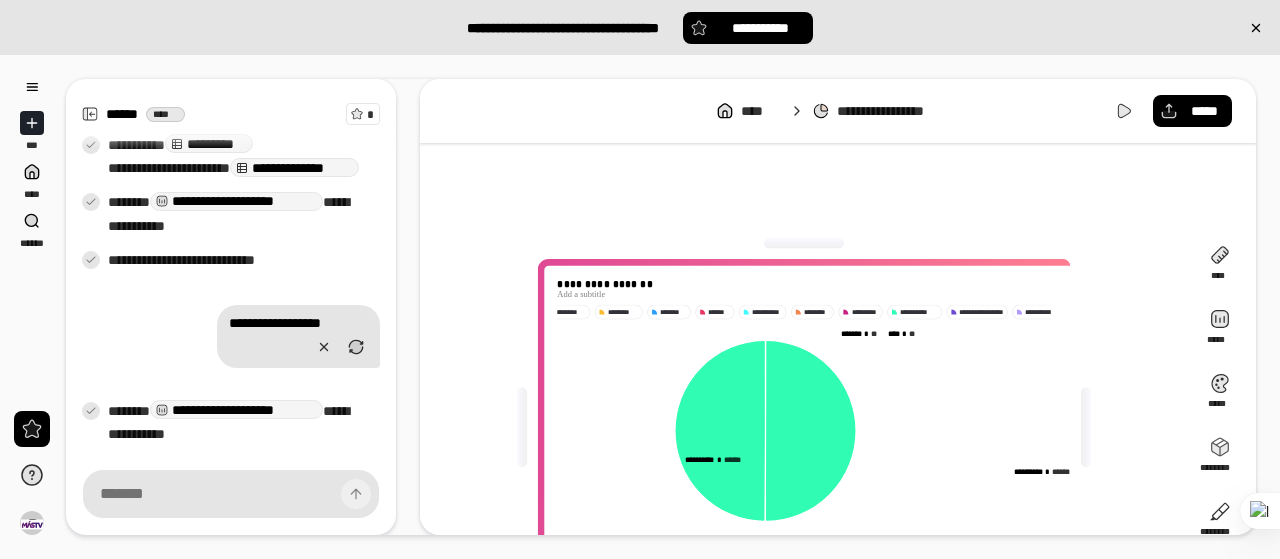 scroll, scrollTop: 0, scrollLeft: 0, axis: both 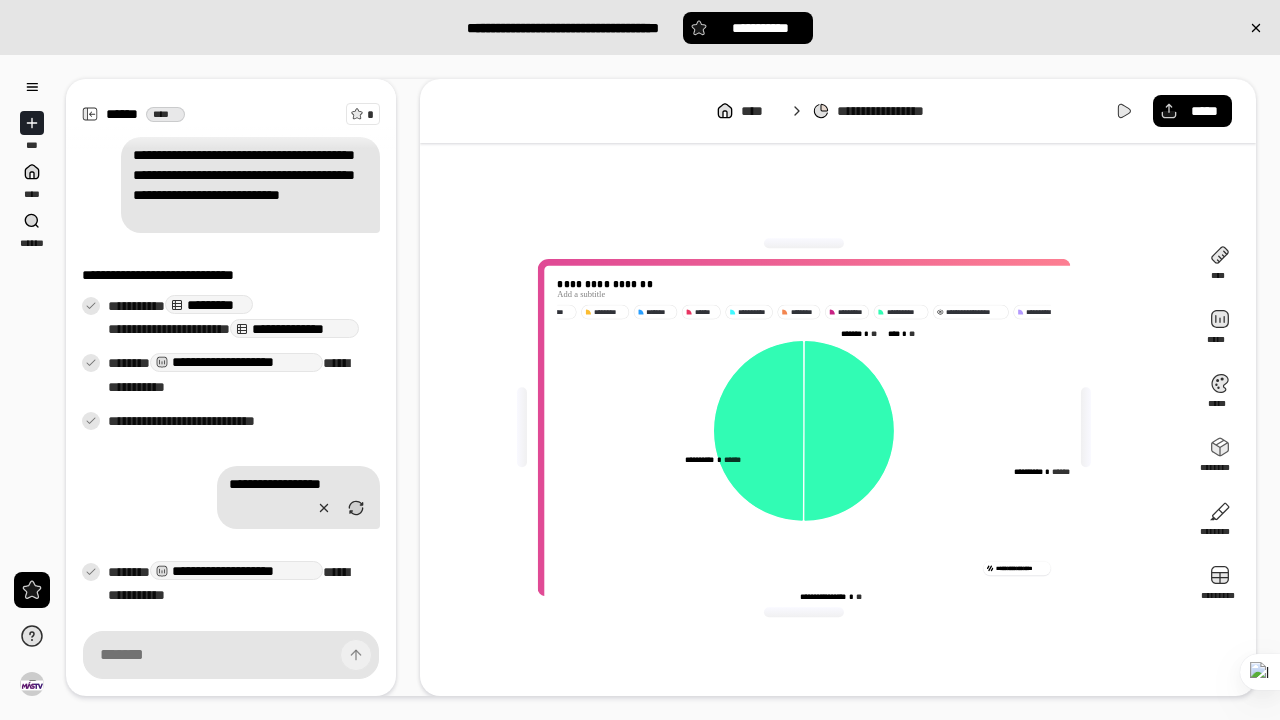 click on "**********" at bounding box center [970, 312] 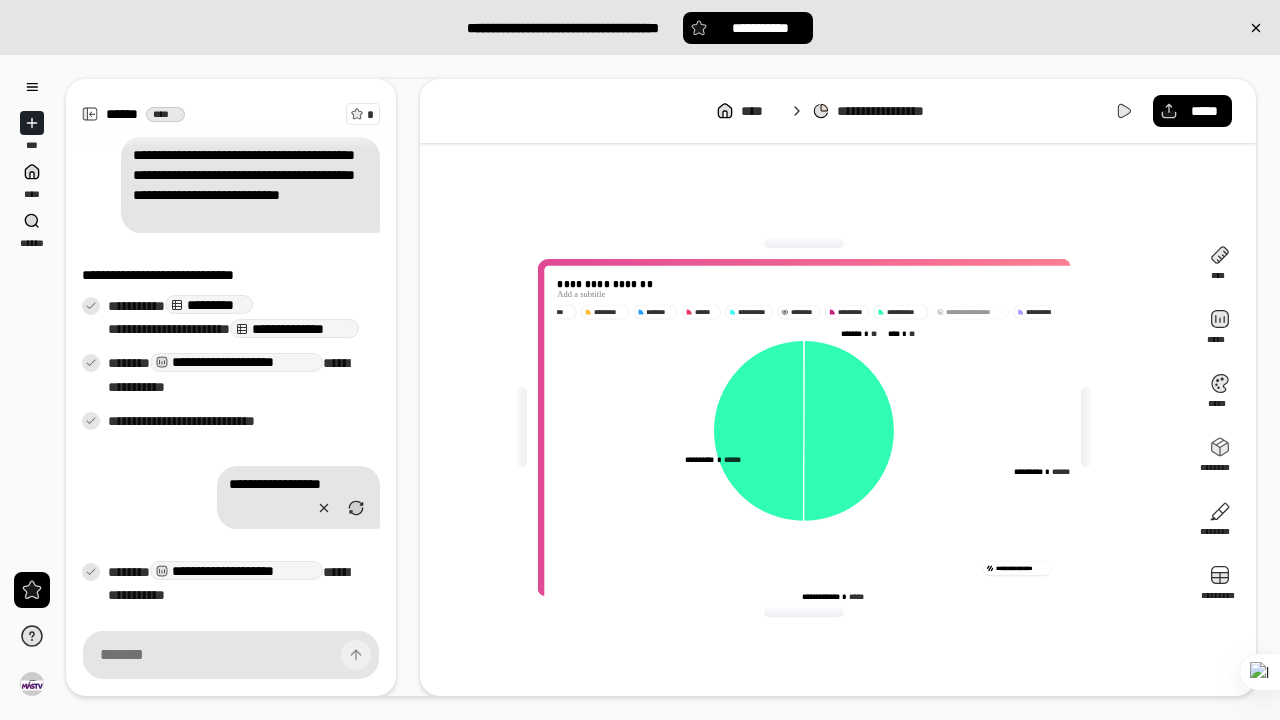 click on "********" at bounding box center [803, 312] 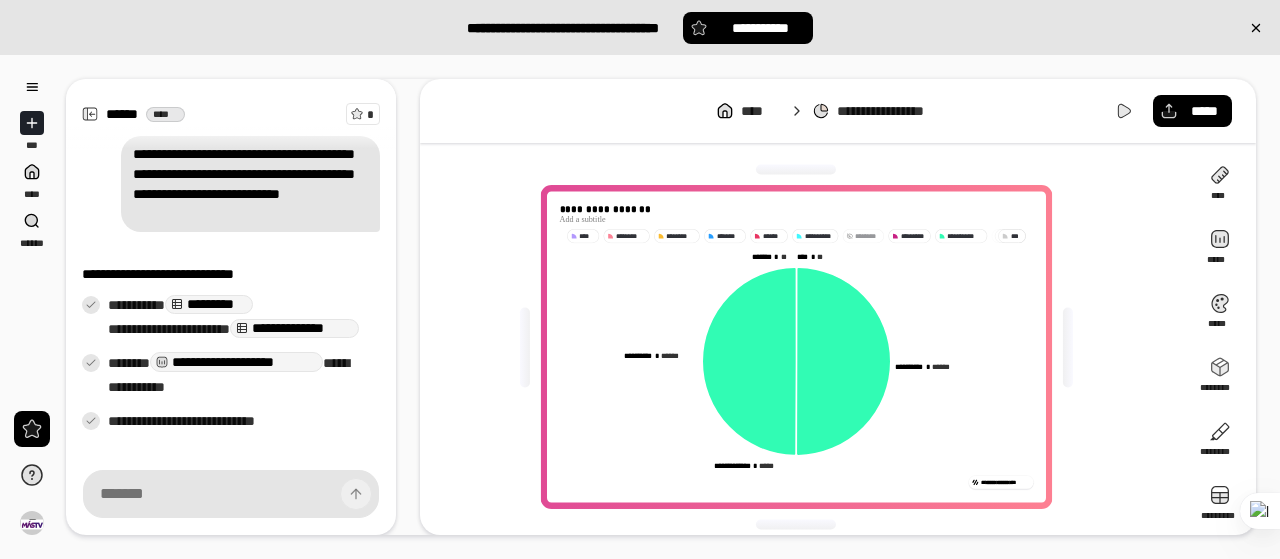 scroll, scrollTop: 17, scrollLeft: 0, axis: vertical 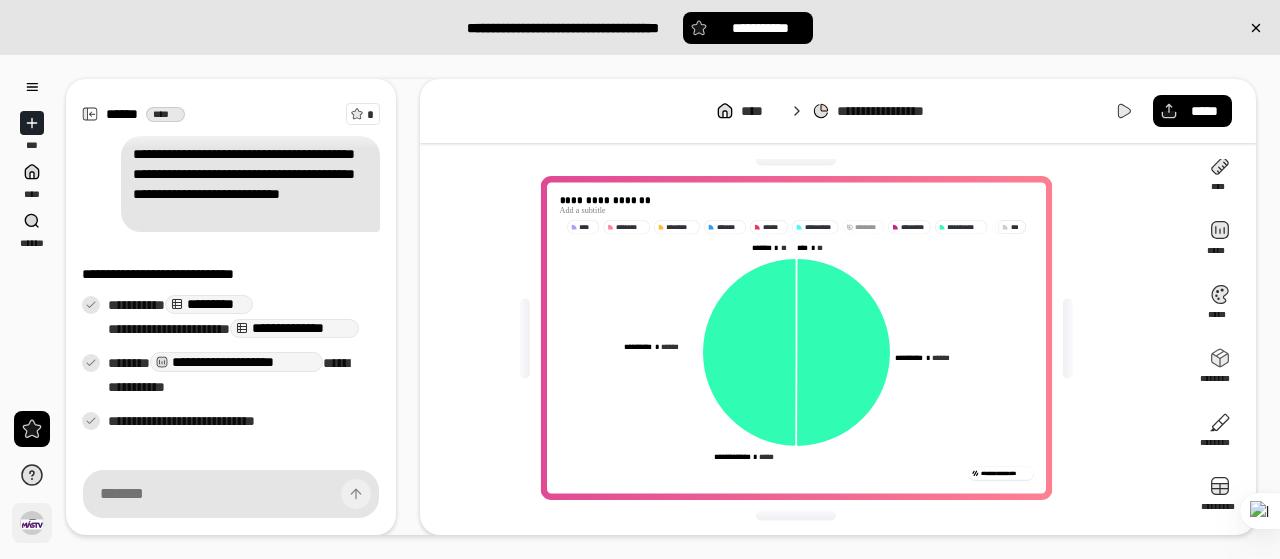click on "**" at bounding box center [32, 523] 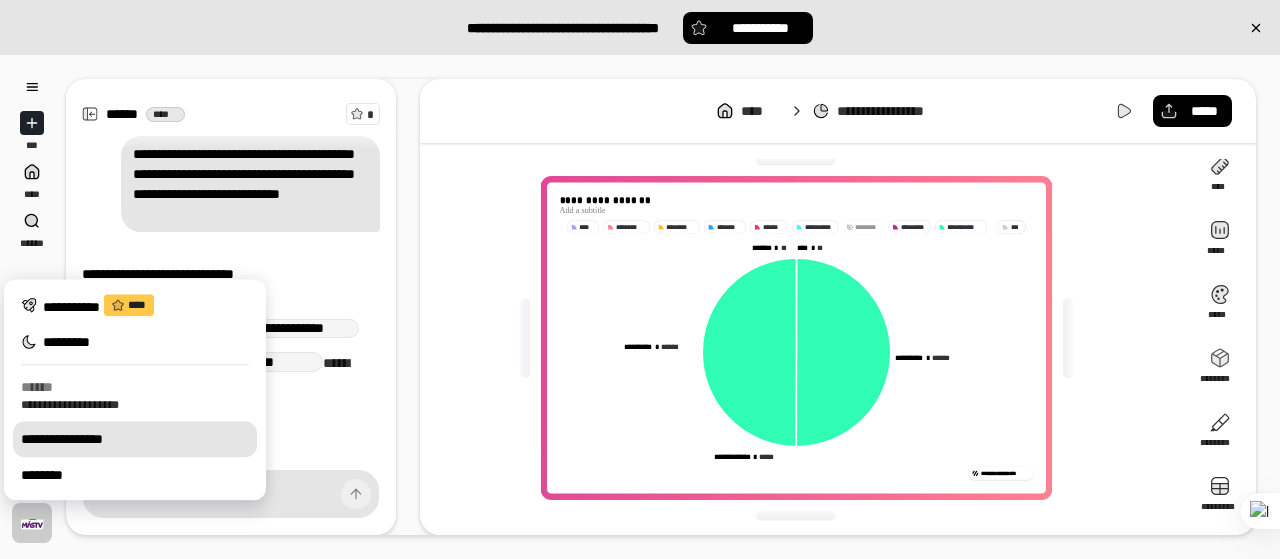 click on "**********" at bounding box center (135, 439) 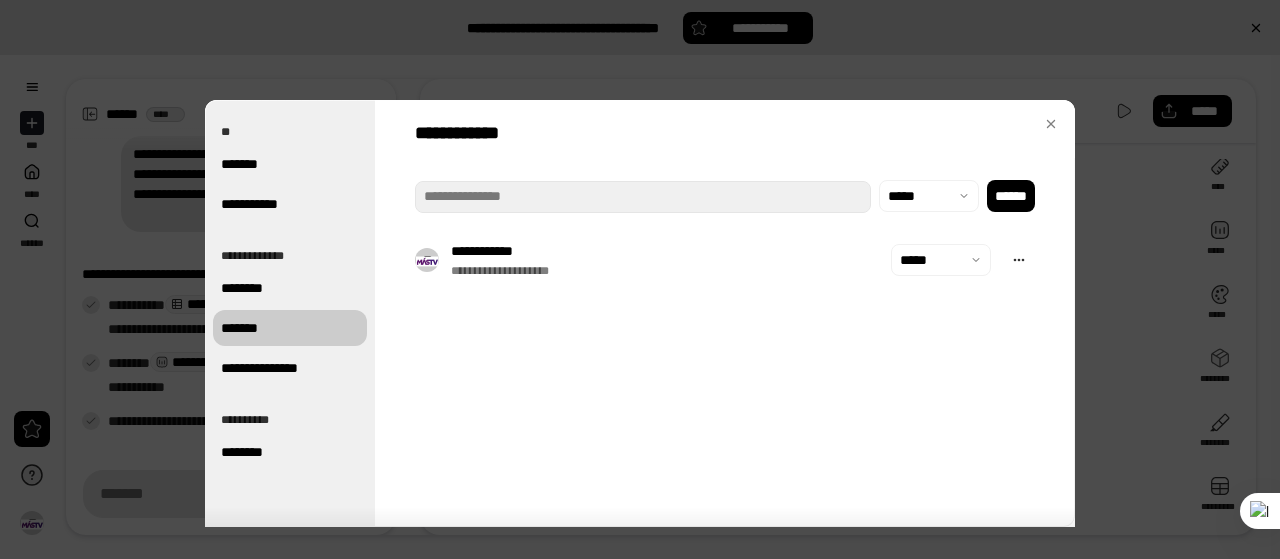 click on "*******" at bounding box center [290, 328] 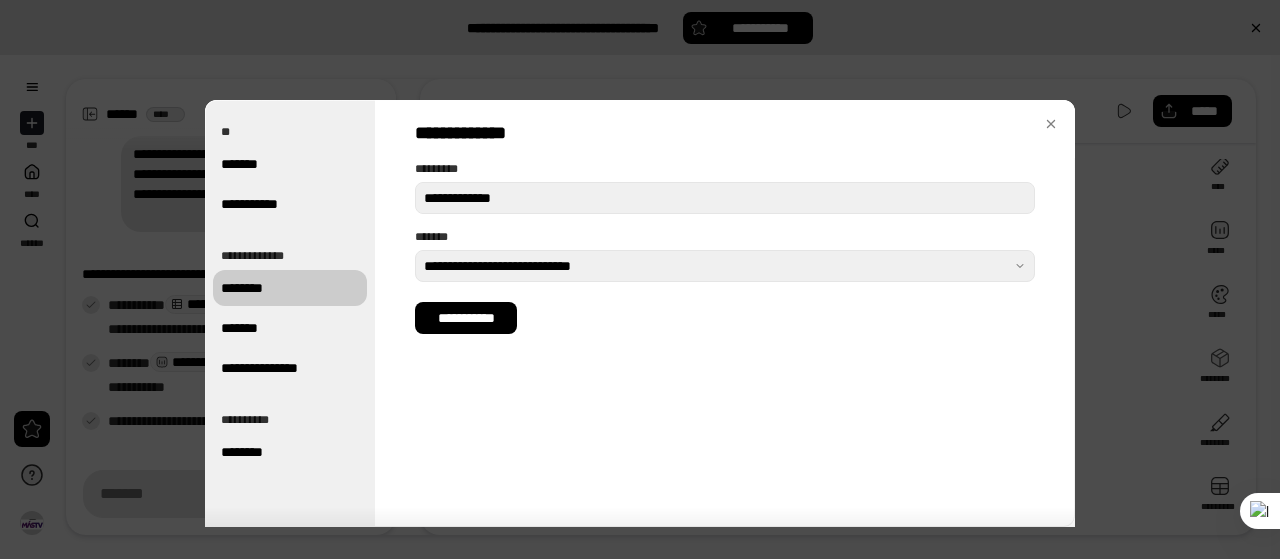 click on "********" at bounding box center [290, 288] 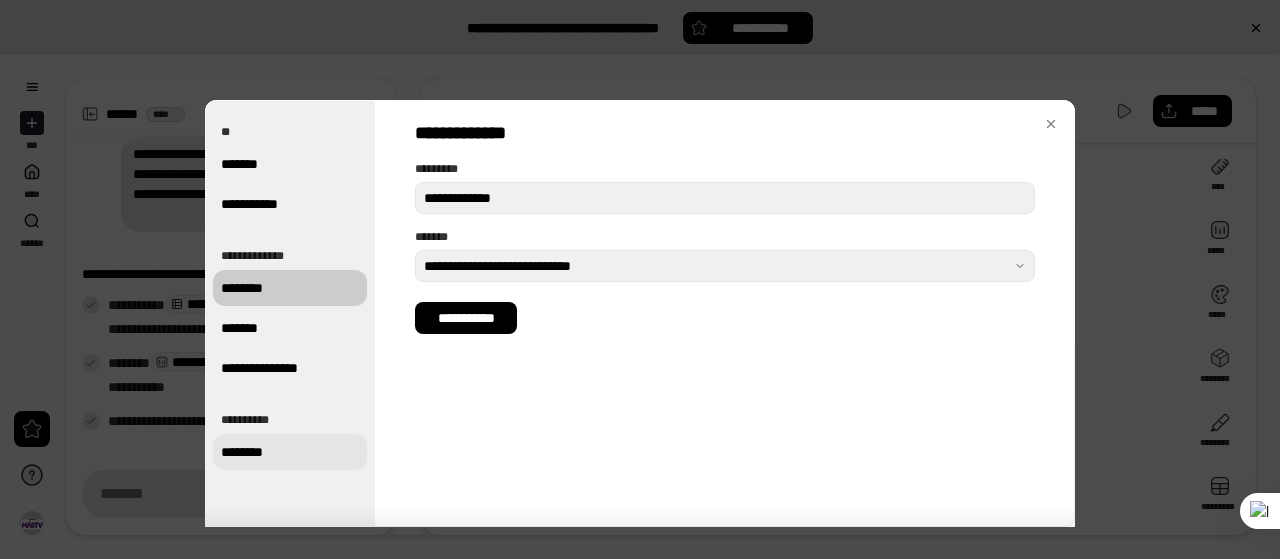 click on "********" at bounding box center [290, 452] 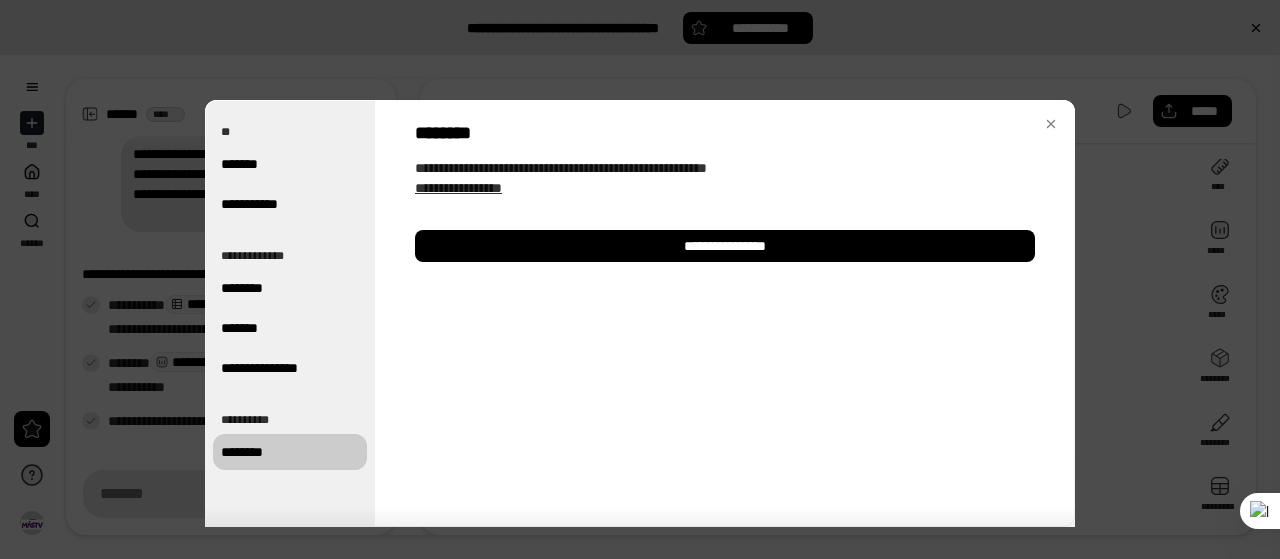 click on "**********" at bounding box center [458, 188] 